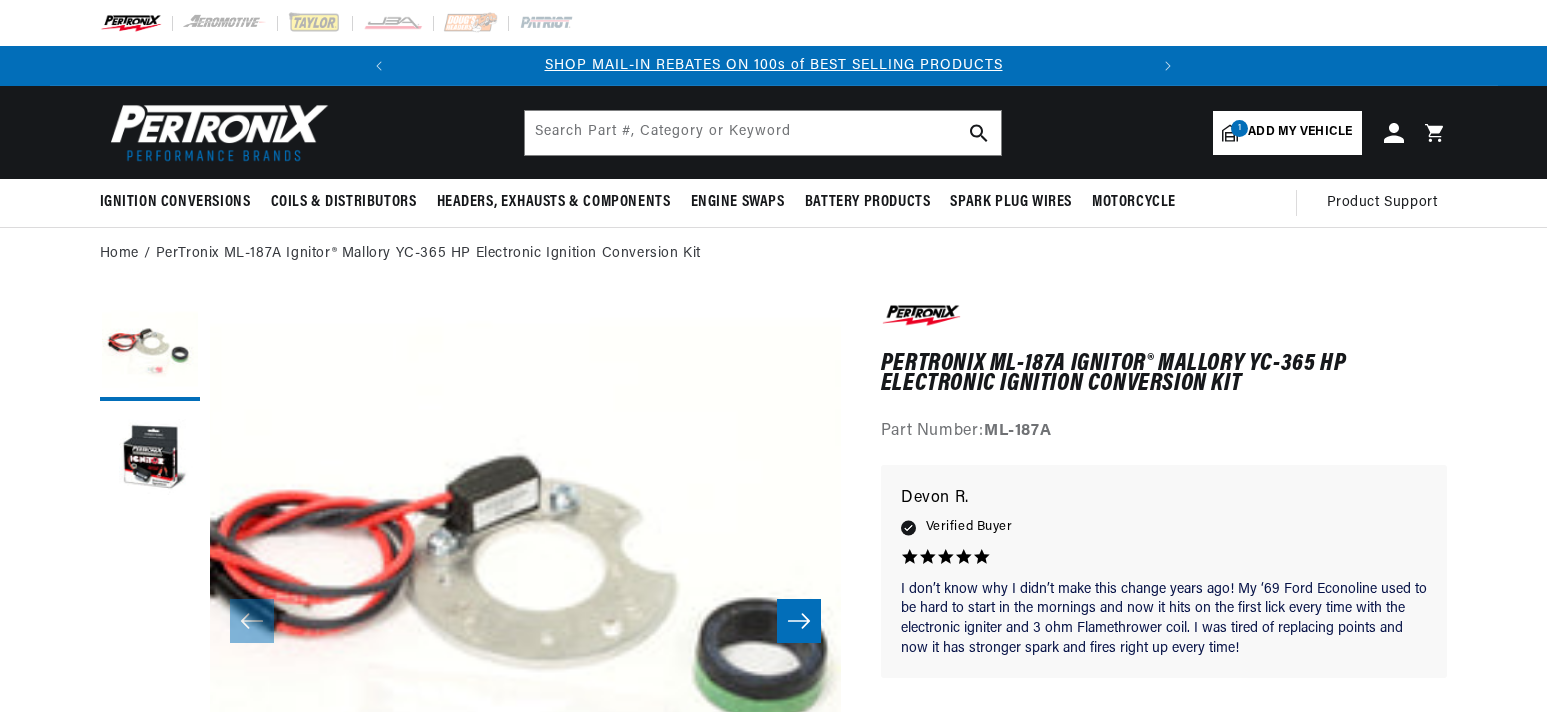 scroll, scrollTop: 166, scrollLeft: 0, axis: vertical 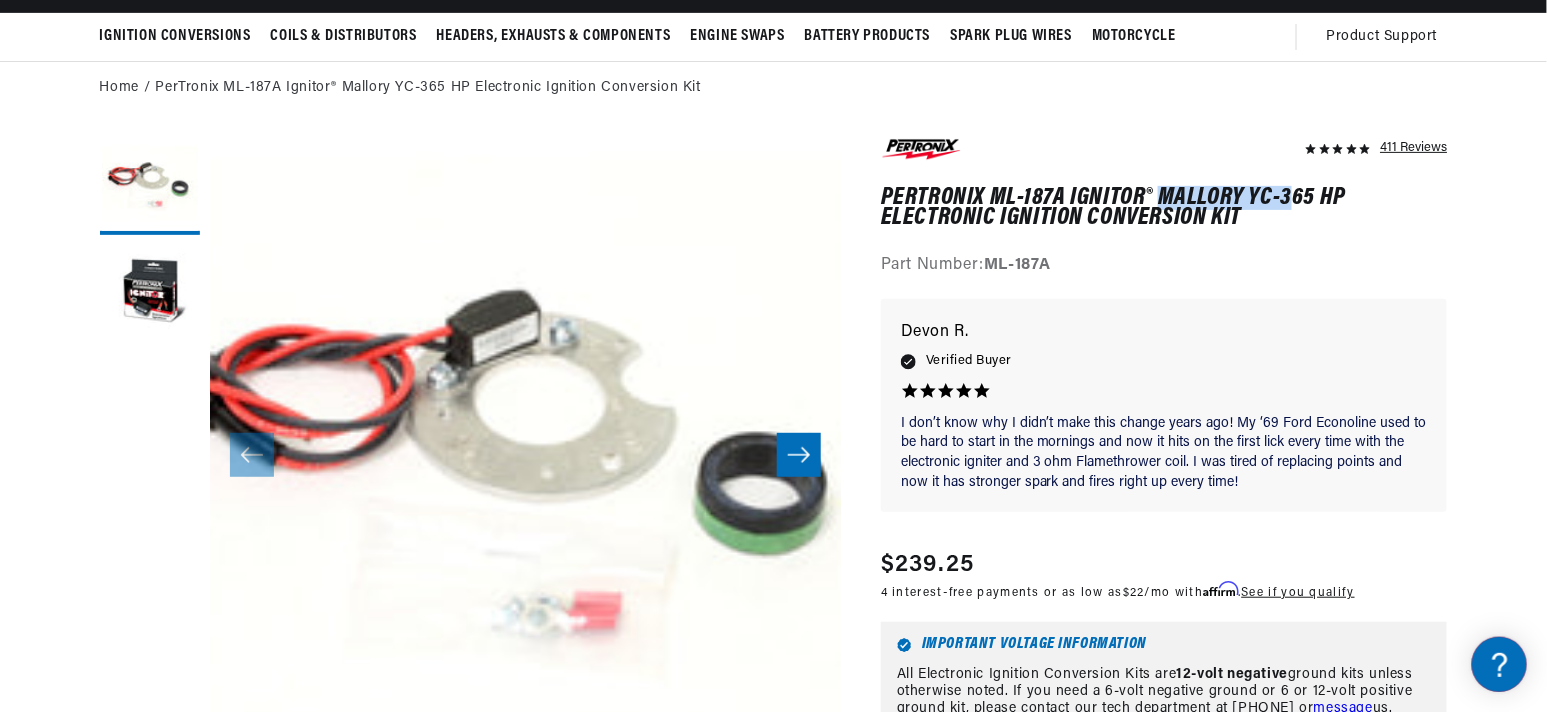 drag, startPoint x: 1158, startPoint y: 191, endPoint x: 1295, endPoint y: 187, distance: 137.05838 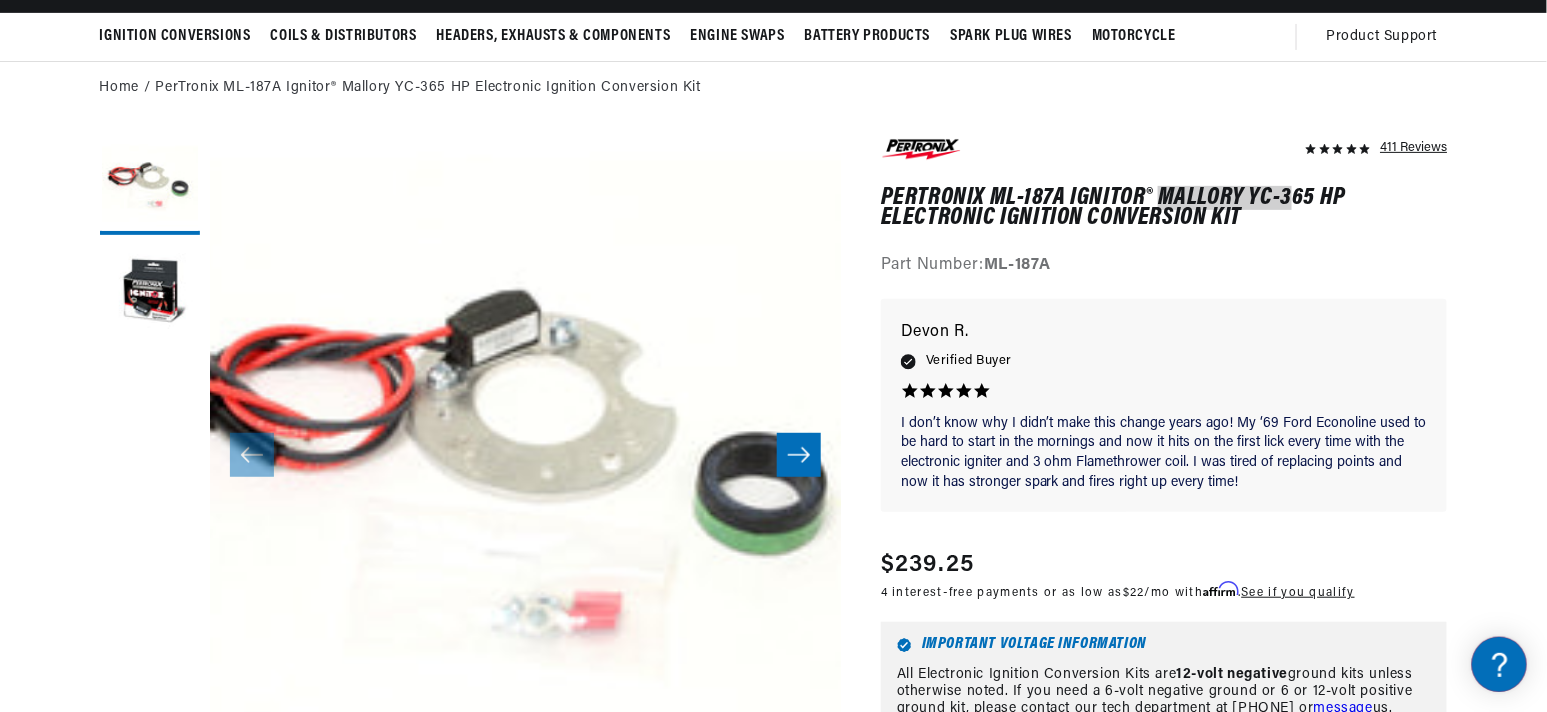 scroll, scrollTop: 0, scrollLeft: 746, axis: horizontal 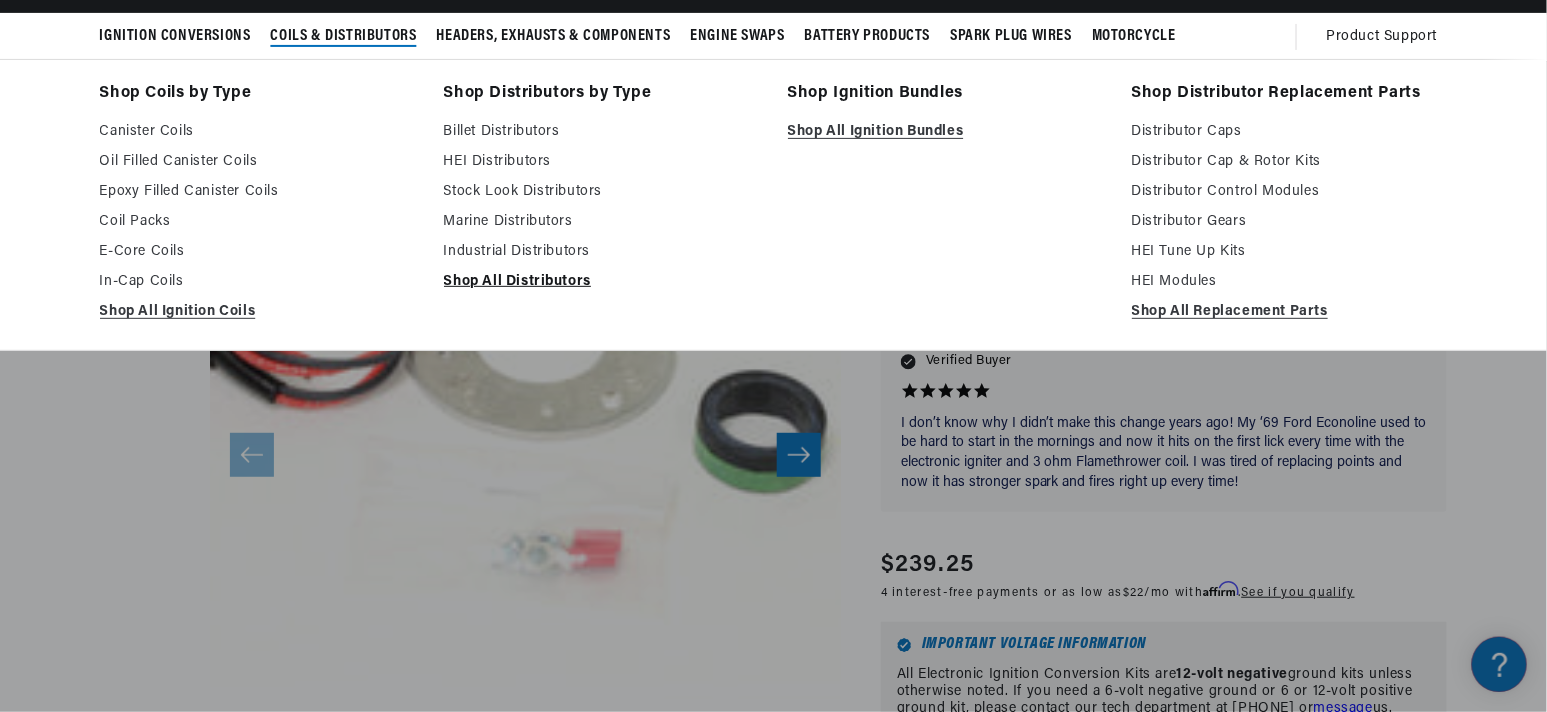 click on "Shop All Distributors" at bounding box center (602, 282) 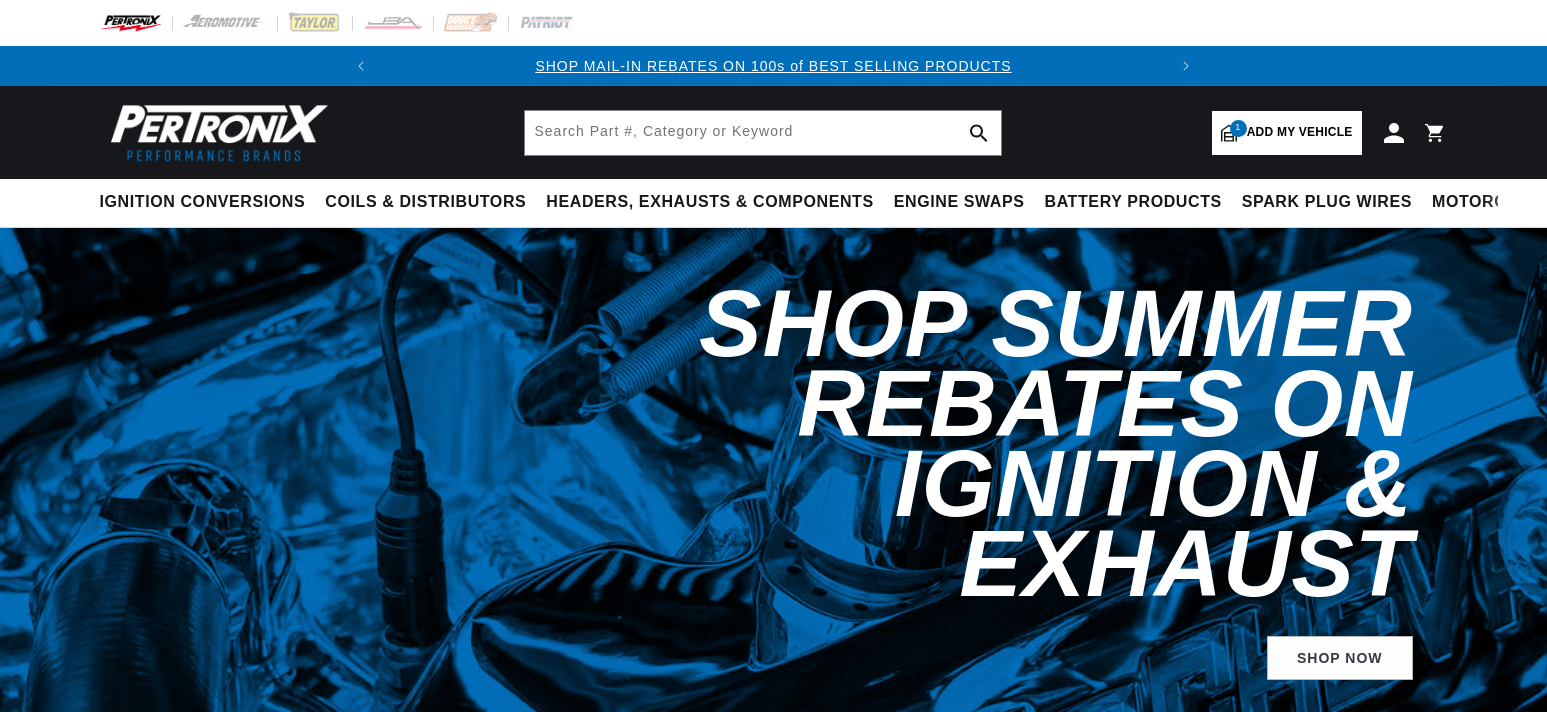 select on "1965" 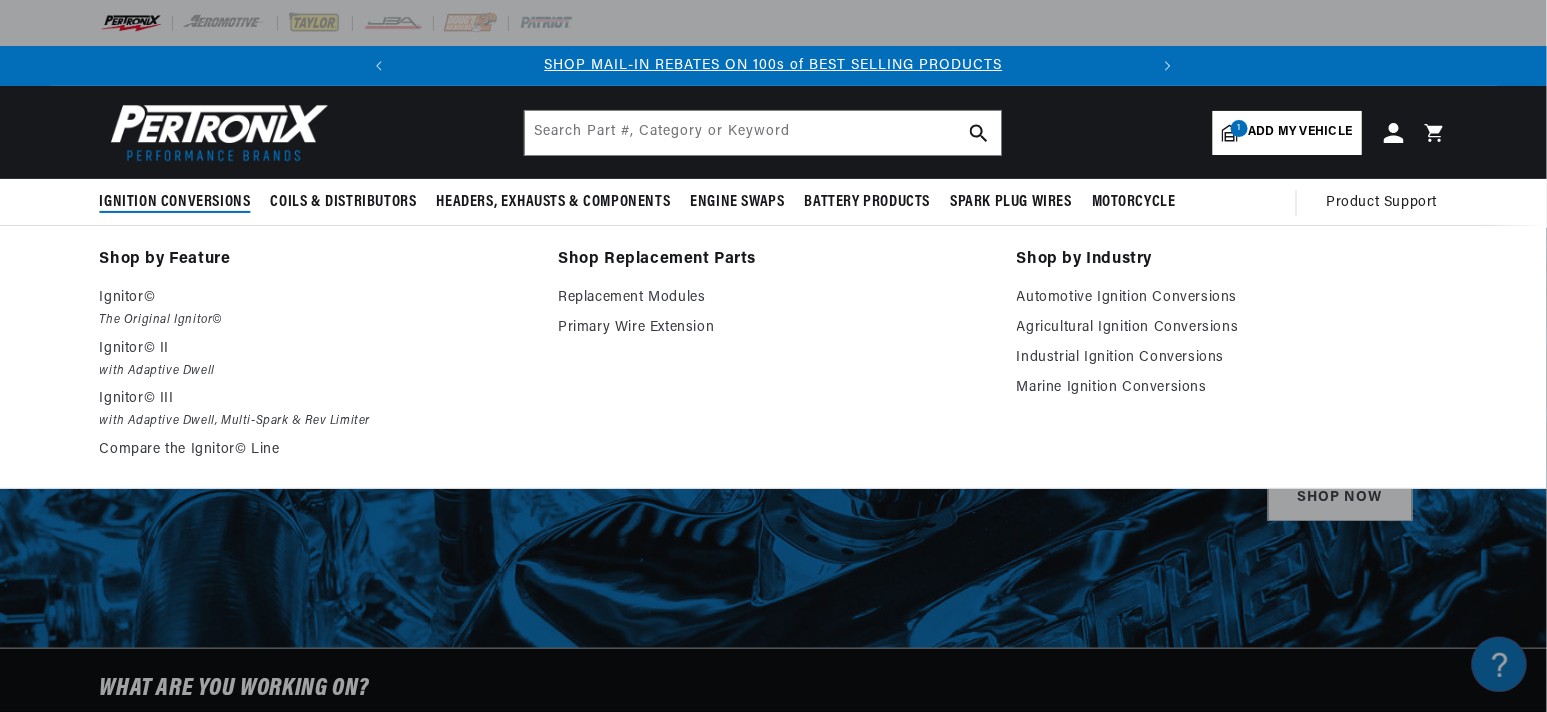 scroll, scrollTop: 0, scrollLeft: 0, axis: both 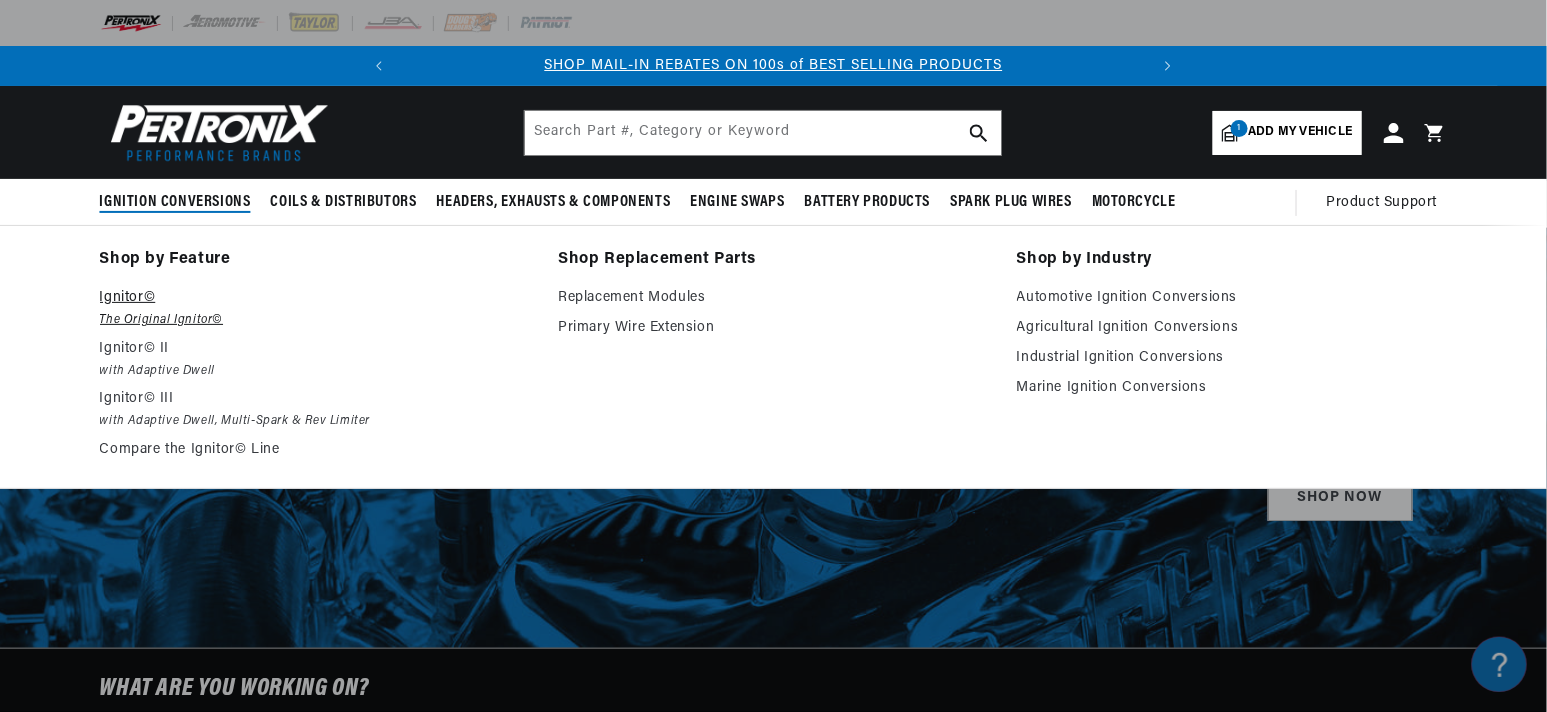 click on "Ignitor©" at bounding box center (315, 298) 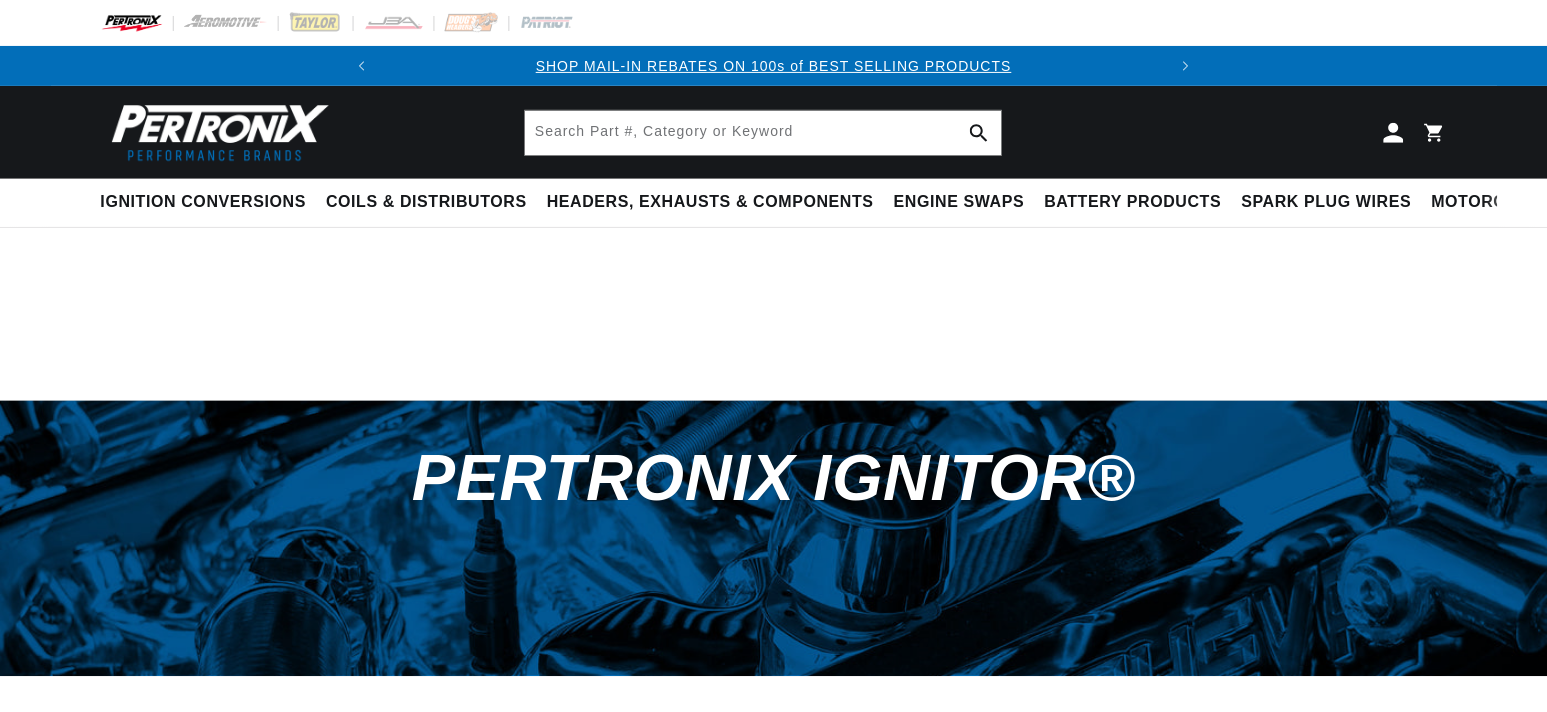 scroll, scrollTop: 0, scrollLeft: 0, axis: both 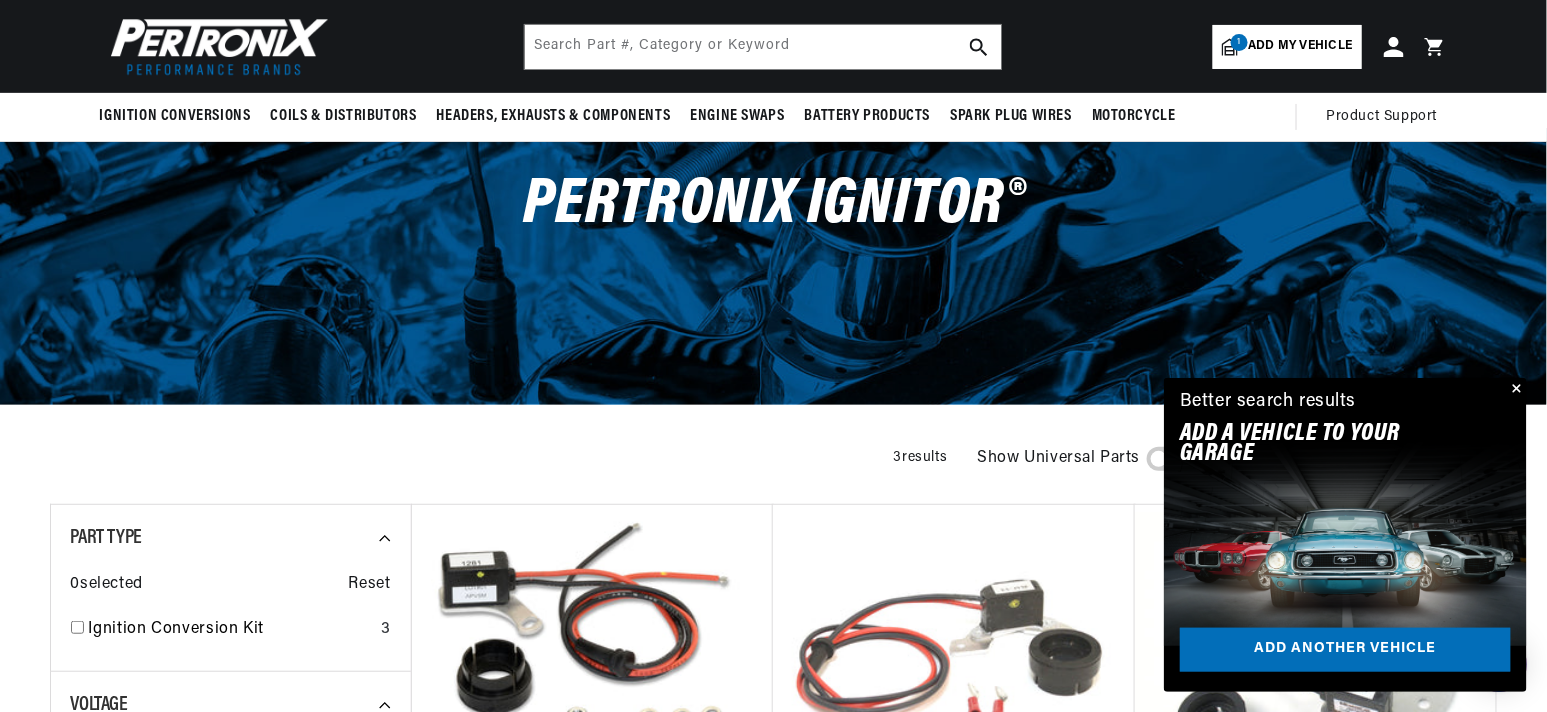 click at bounding box center [1515, 390] 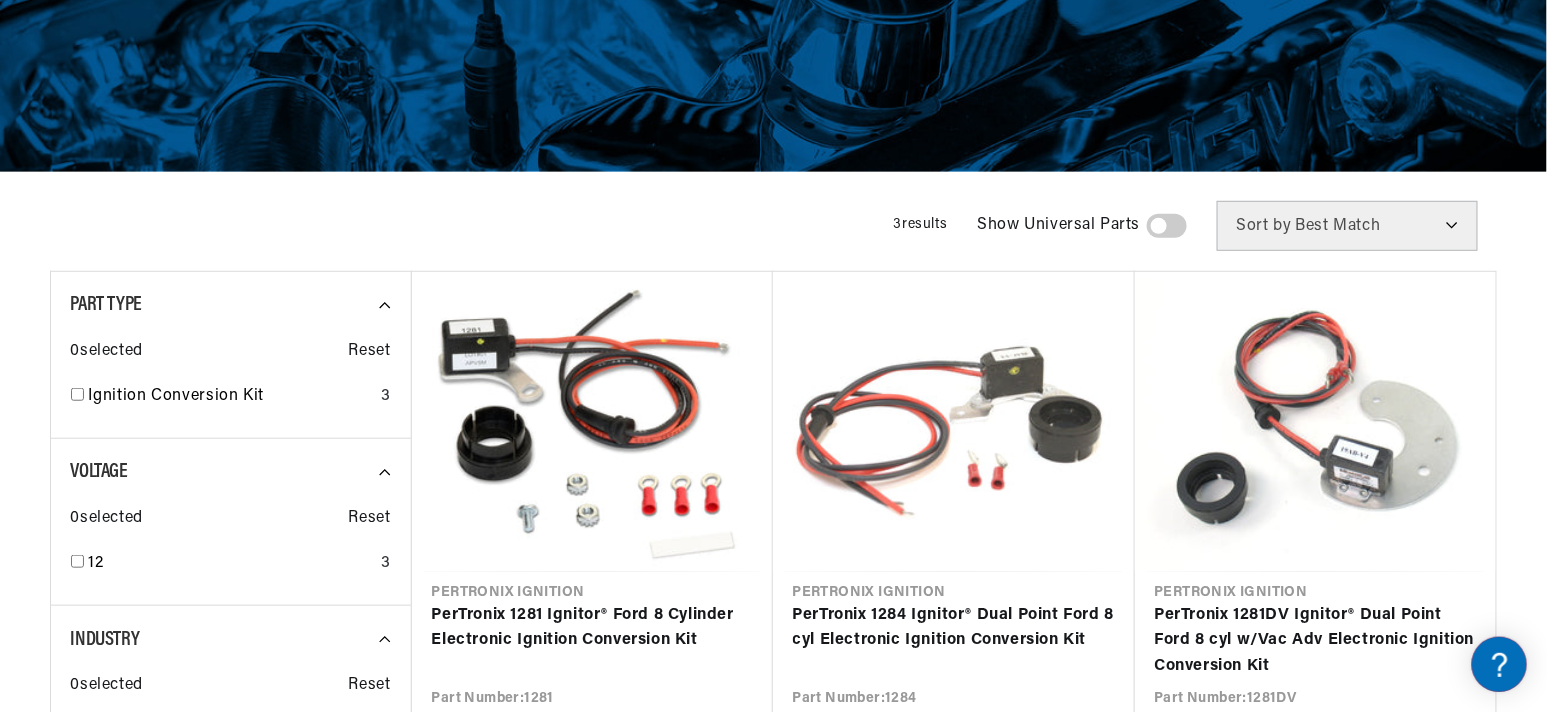 scroll, scrollTop: 366, scrollLeft: 0, axis: vertical 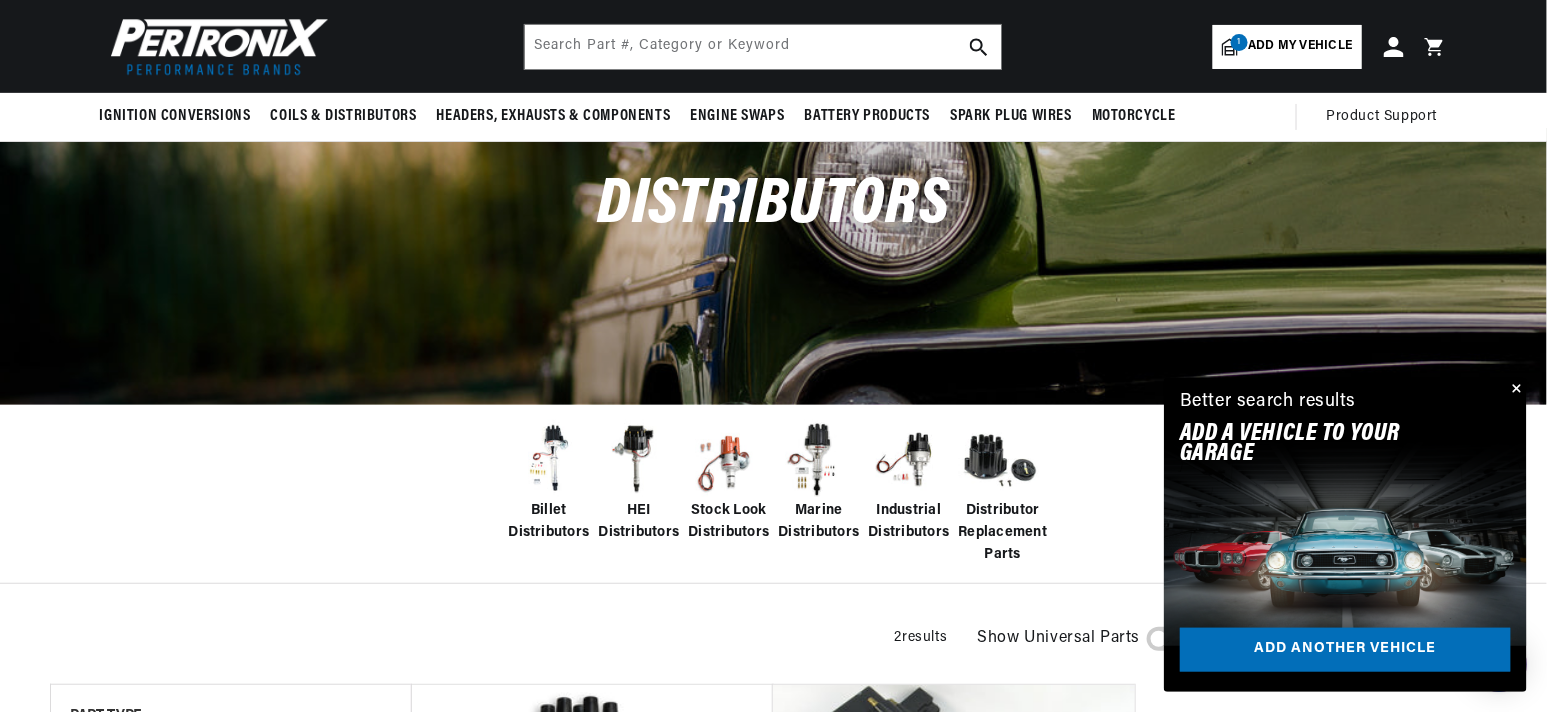 click at bounding box center [1515, 390] 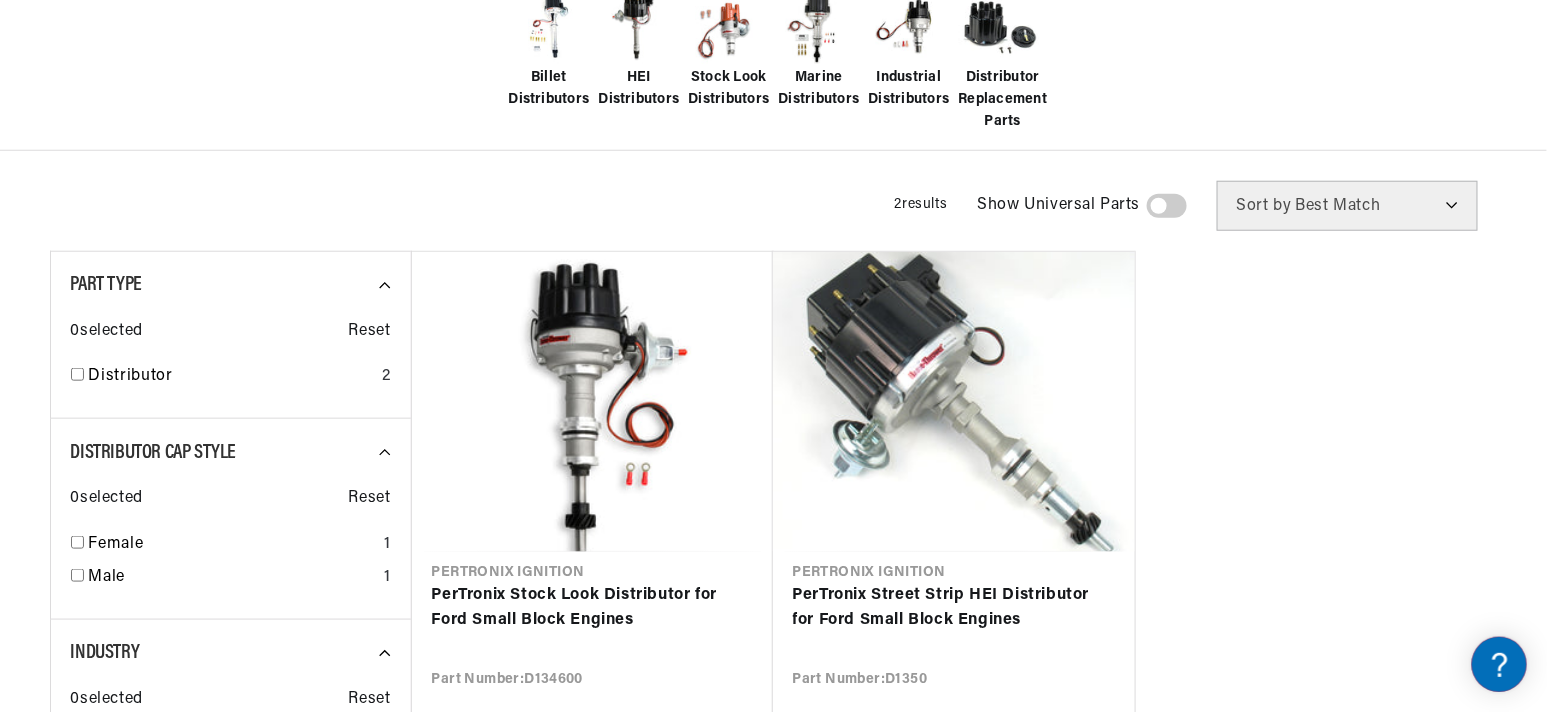 scroll, scrollTop: 633, scrollLeft: 0, axis: vertical 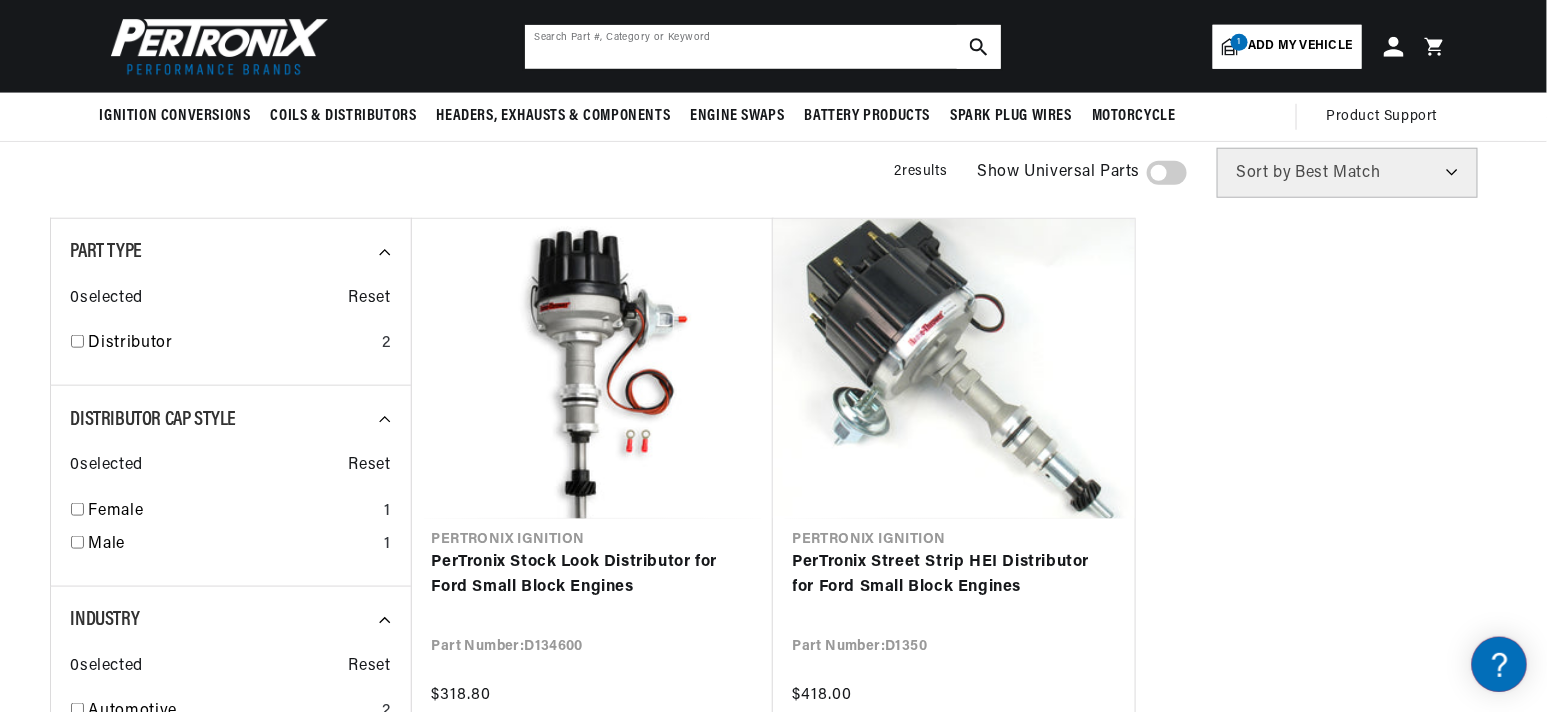 click at bounding box center (763, 47) 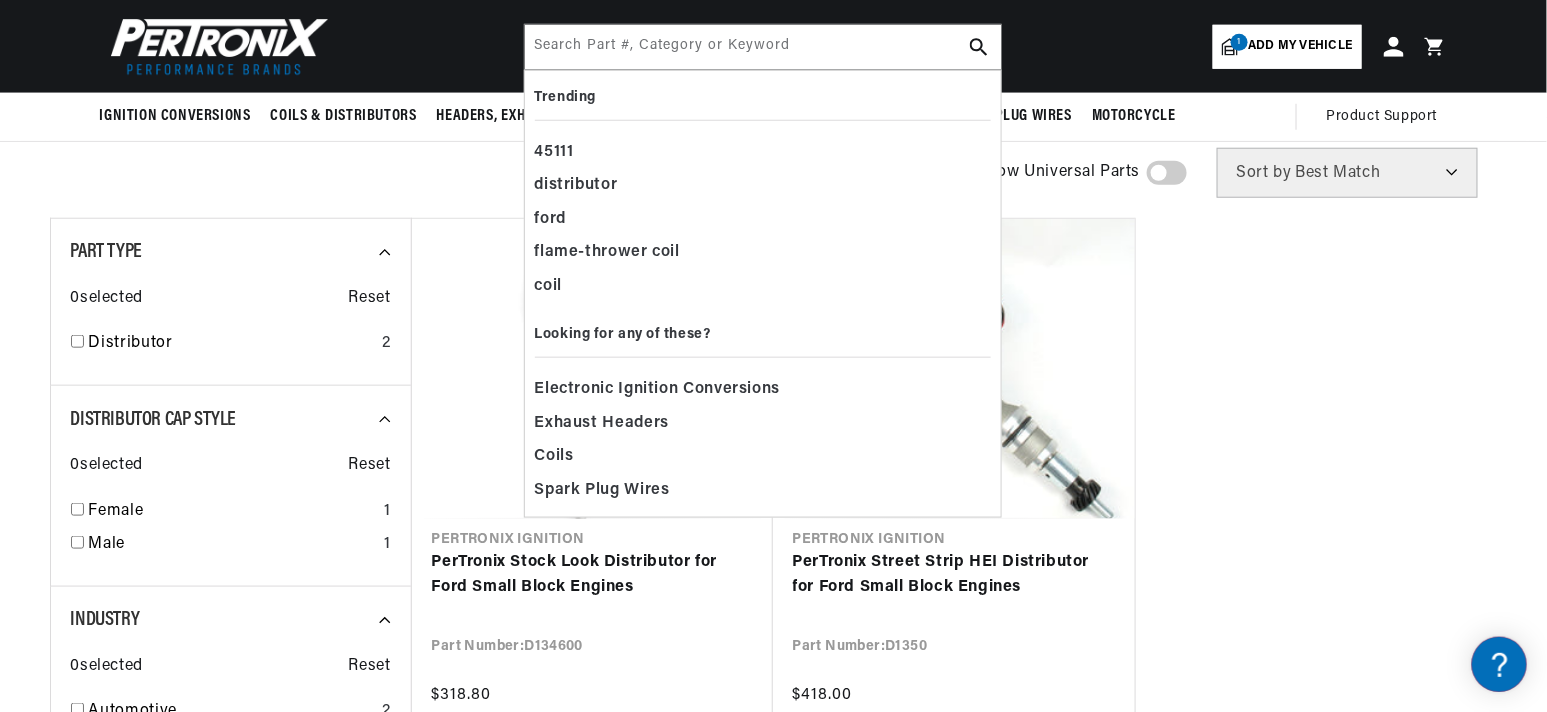 click on "Add my vehicle" at bounding box center [1300, 46] 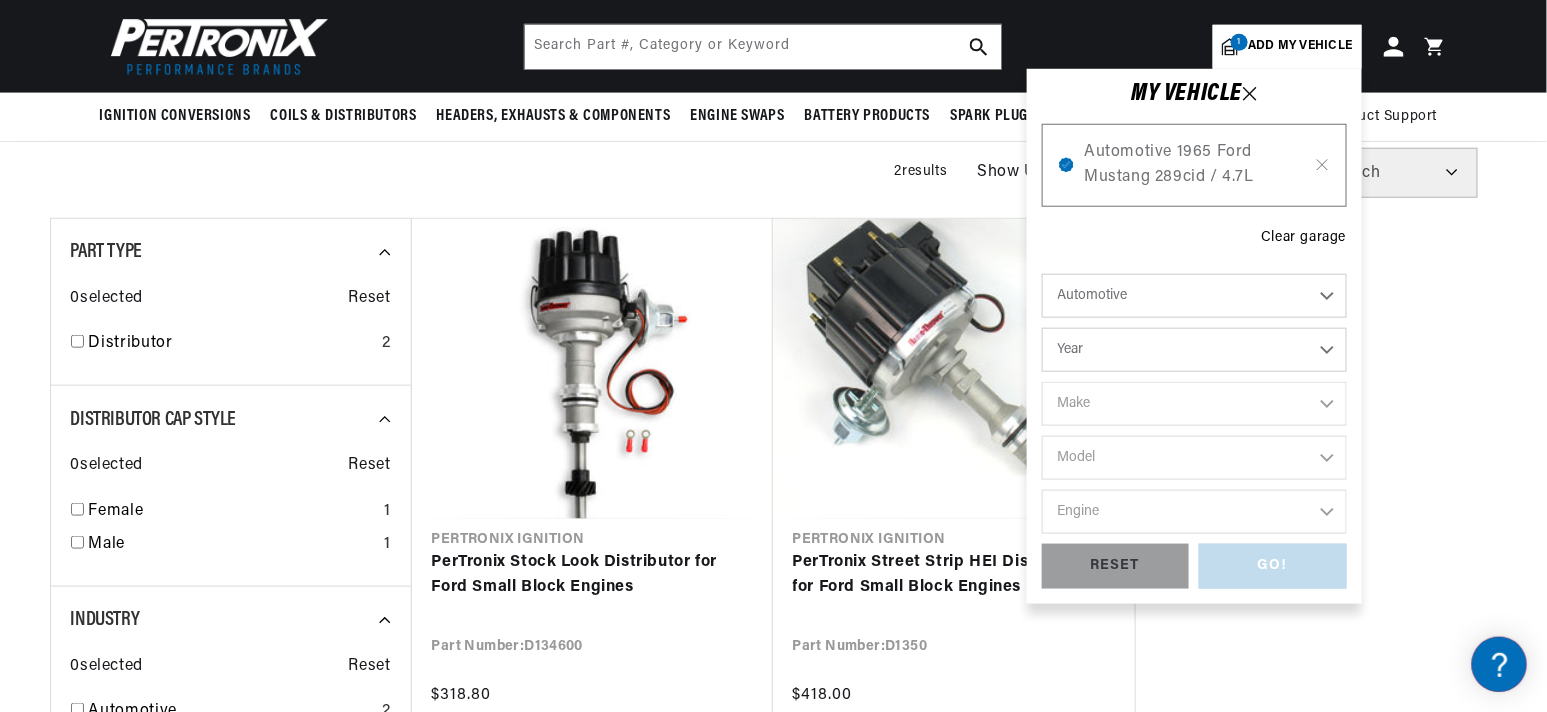 click on "Automotive
Agricultural
Industrial
Marine
Motorcycle" at bounding box center (1194, 296) 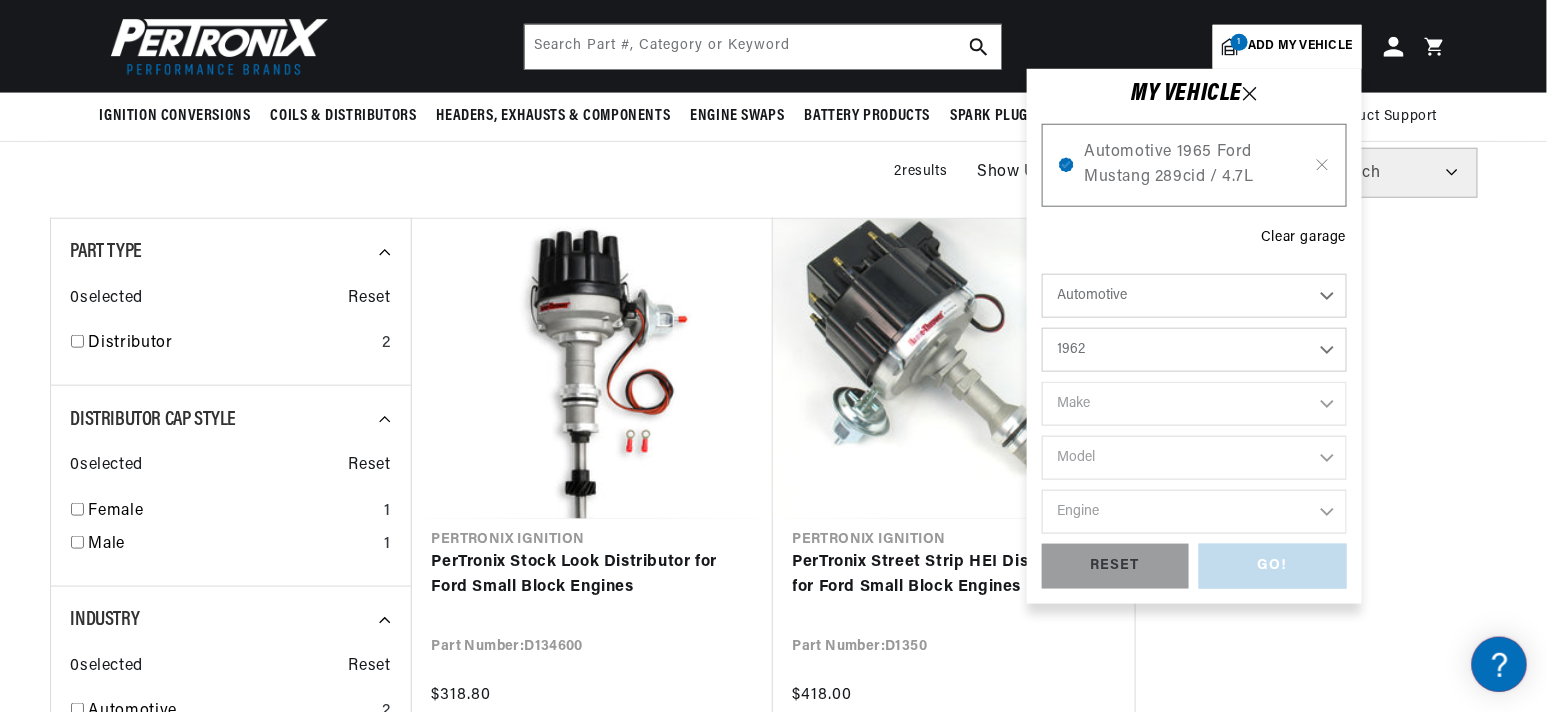click on "Year
2022
2021
2020
2019
2018
2017
2016
2015
2014
2013
2012
2011
2010
2009
2008
2007
2006
2005
2004
2003
2002
2001
2000
1999
1998
1997
1996
1995
1994
1993
1992
1991
1990
1989
1988
1987
1986 1985" at bounding box center [1194, 350] 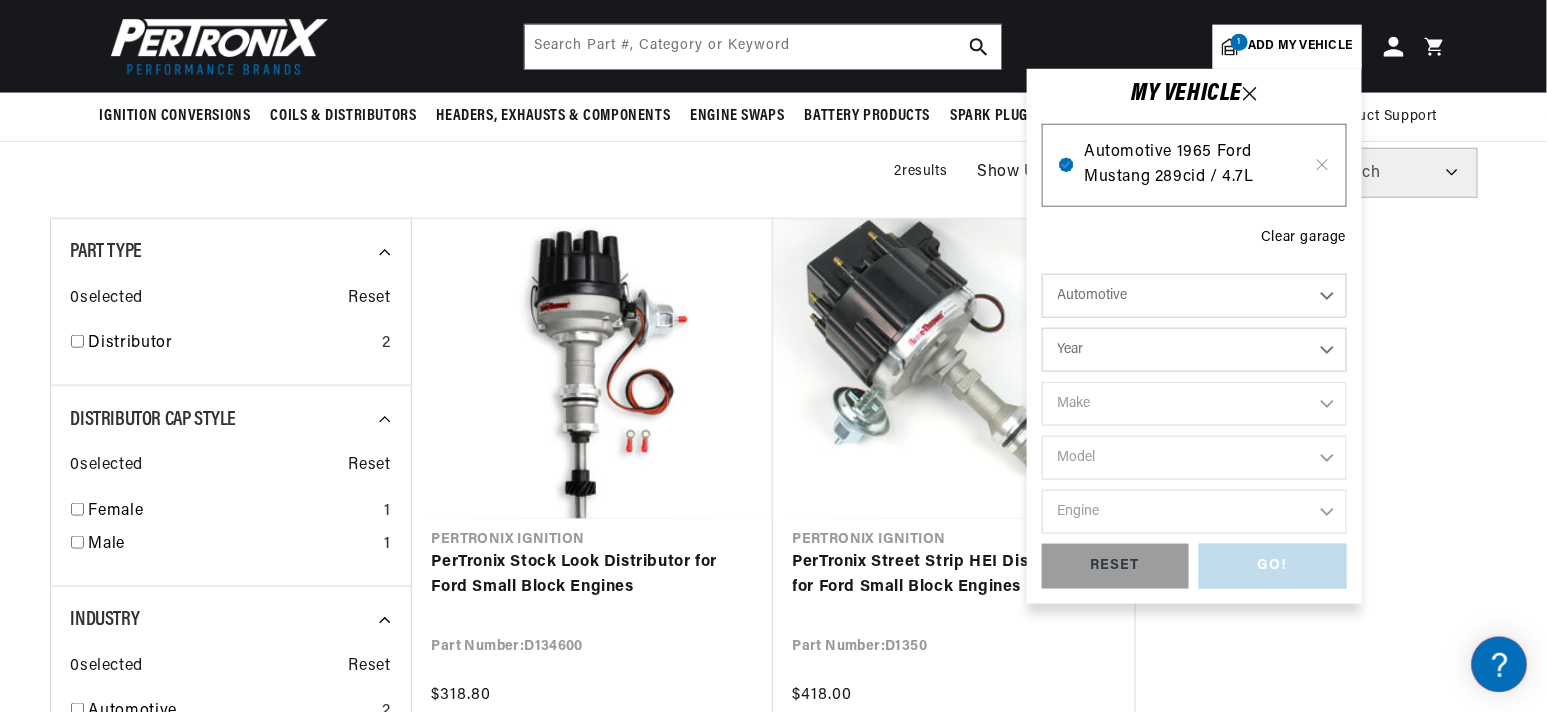 select on "1962" 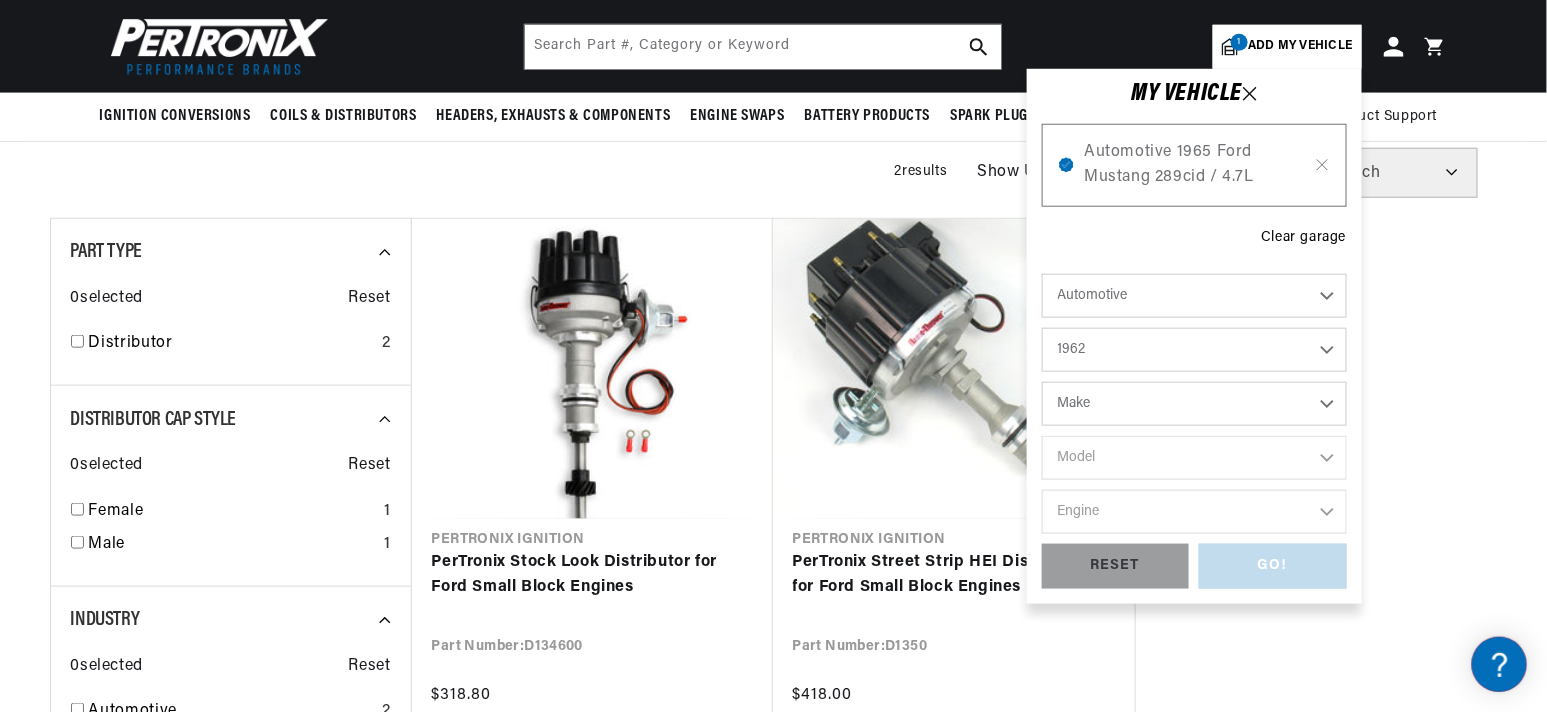 click on "Make
Alfa Romeo
American Motors
Aston Martin
Austin
Austin Healey
Bentley
Buick
Cadillac
Chevrolet
Chrysler
Daimler
Dodge
Ford
GMC
International
Jaguar
Jeep
Lincoln
Lotus
Maserati
Mercedes-Benz
Mercury
MG
Military Vehicles
Morris
Oldsmobile
Plymouth
Pontiac
Porsche
Rolls-Royce
Studebaker
Triumph" at bounding box center [1194, 404] 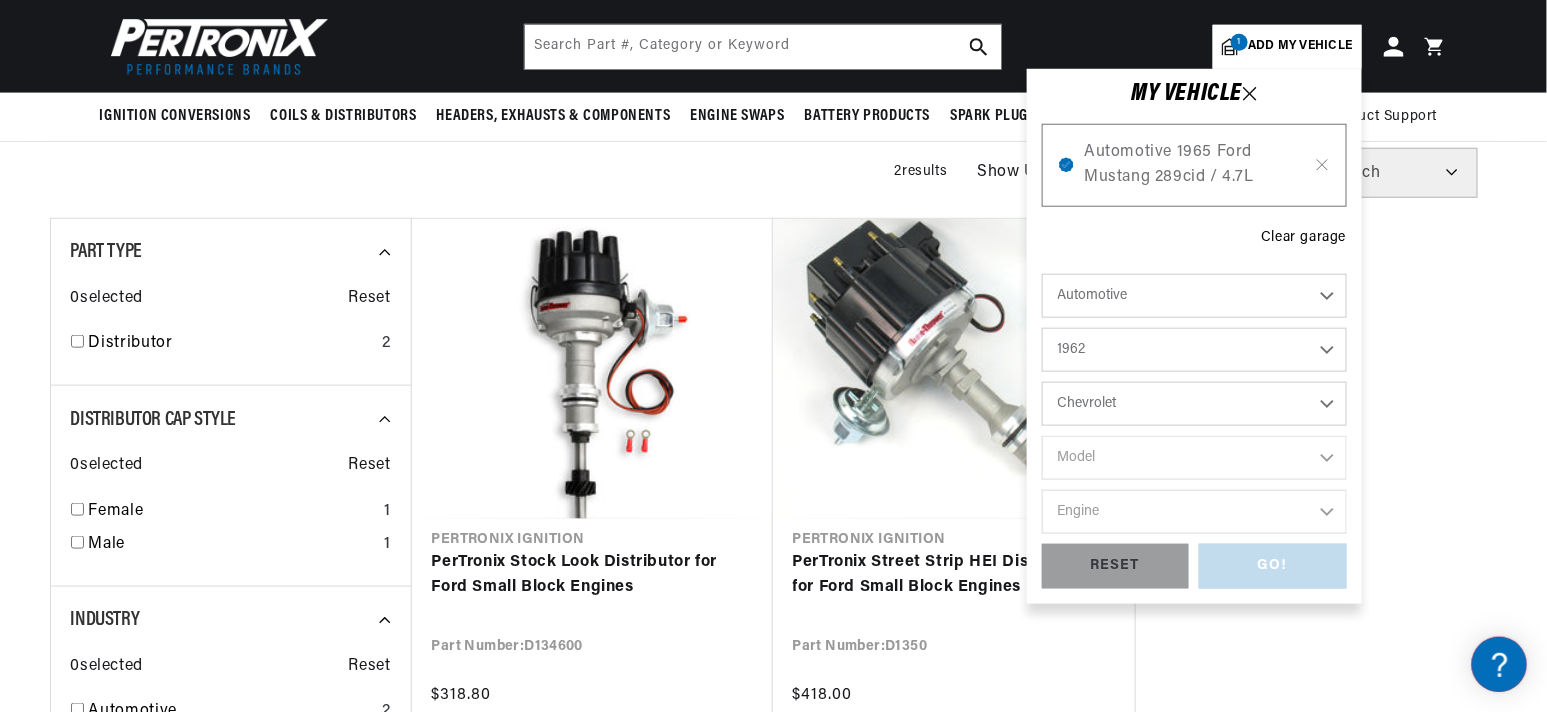 click on "Make
Alfa Romeo
American Motors
Aston Martin
Austin
Austin Healey
Bentley
Buick
Cadillac
Chevrolet
Chrysler
Daimler
Dodge
Ford
GMC
International
Jaguar
Jeep
Lincoln
Lotus
Maserati
Mercedes-Benz
Mercury
MG
Military Vehicles
Morris
Oldsmobile
Plymouth
Pontiac
Porsche
Rolls-Royce
Studebaker
Triumph" at bounding box center [1194, 404] 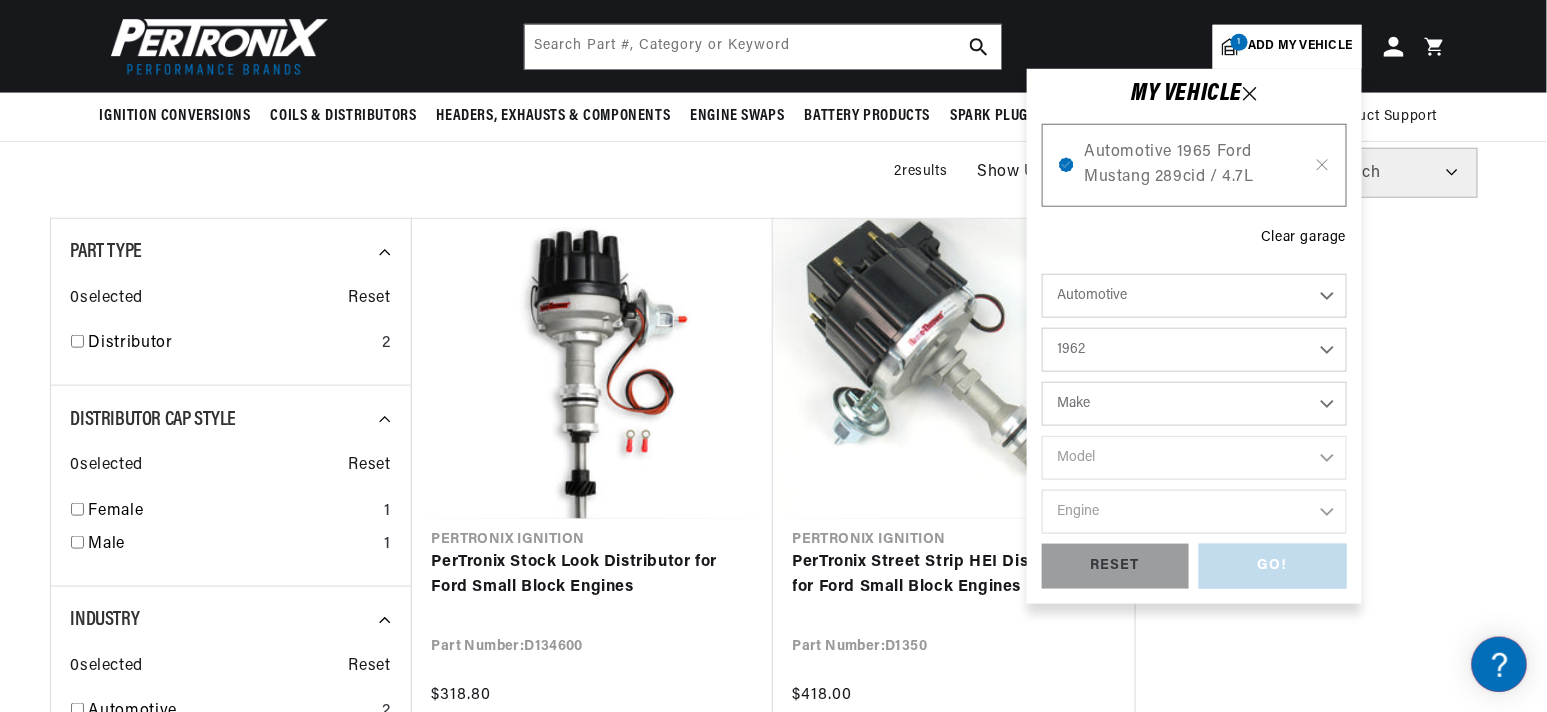 select on "Chevrolet" 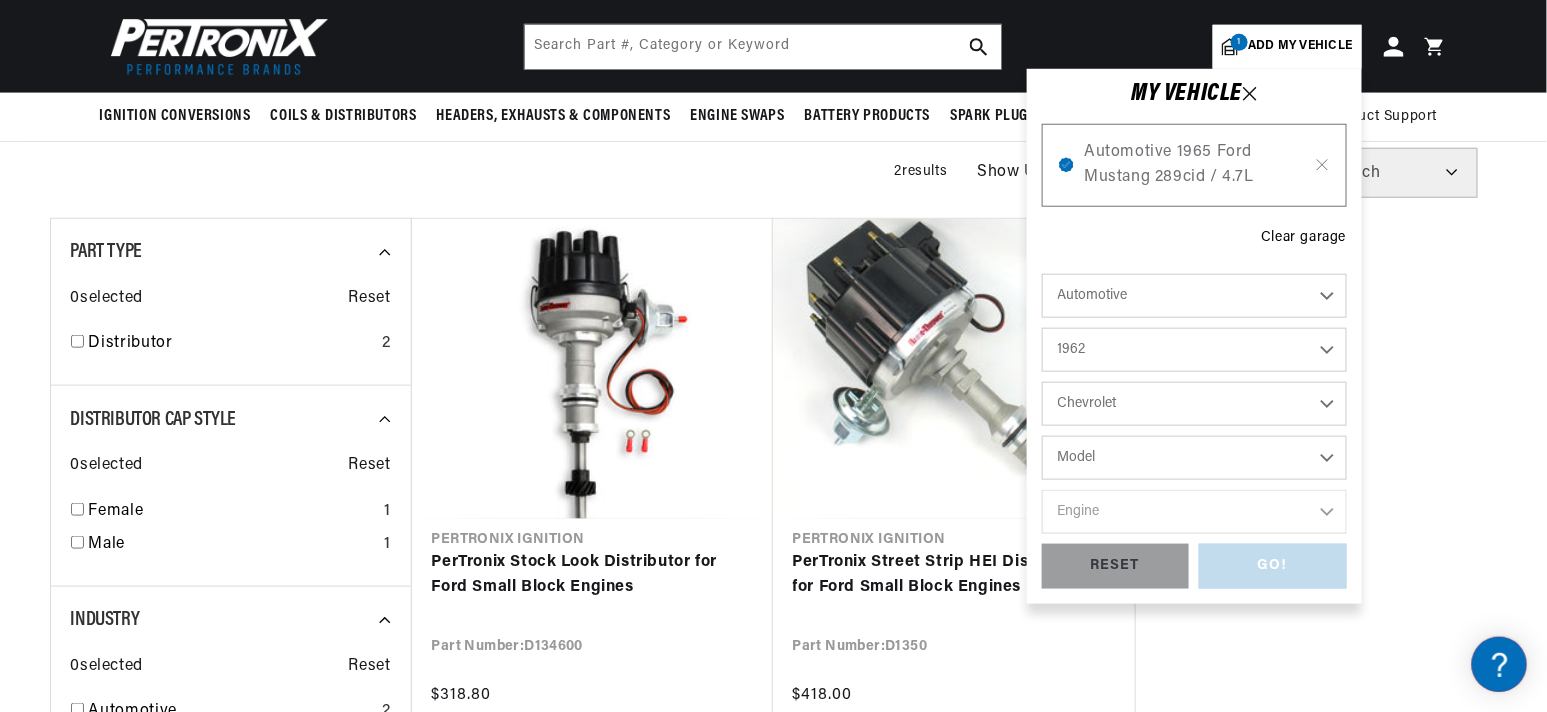 scroll, scrollTop: 0, scrollLeft: 0, axis: both 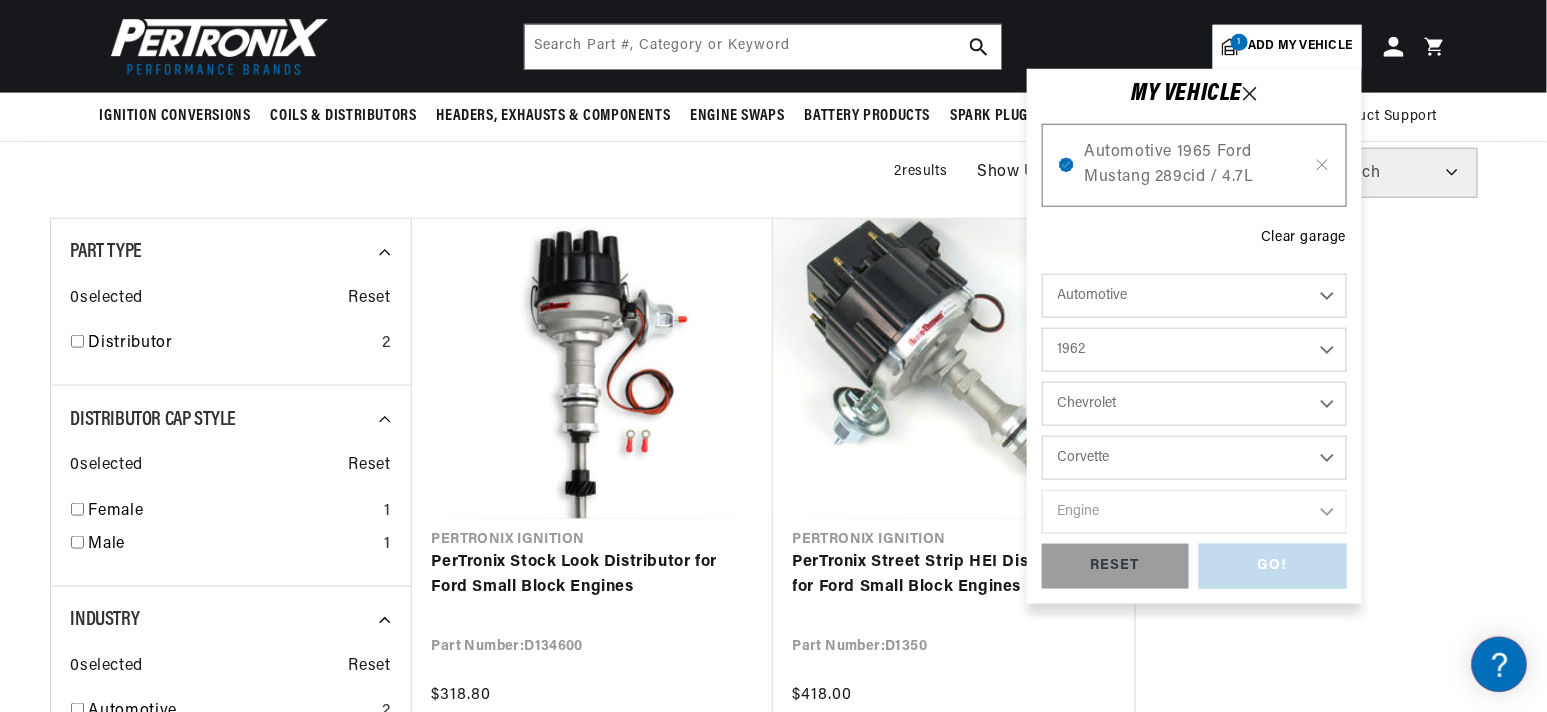 click on "Model
Bel Air
Biscayne
C10 Pickup
C20 Pickup
C30 Pickup
C40
Chevy II
Corvair
Corvette
Impala
K10 Pickup
K20 Pickup
P10 Series
P20 Series
P30 Series
Suburban" at bounding box center [1194, 458] 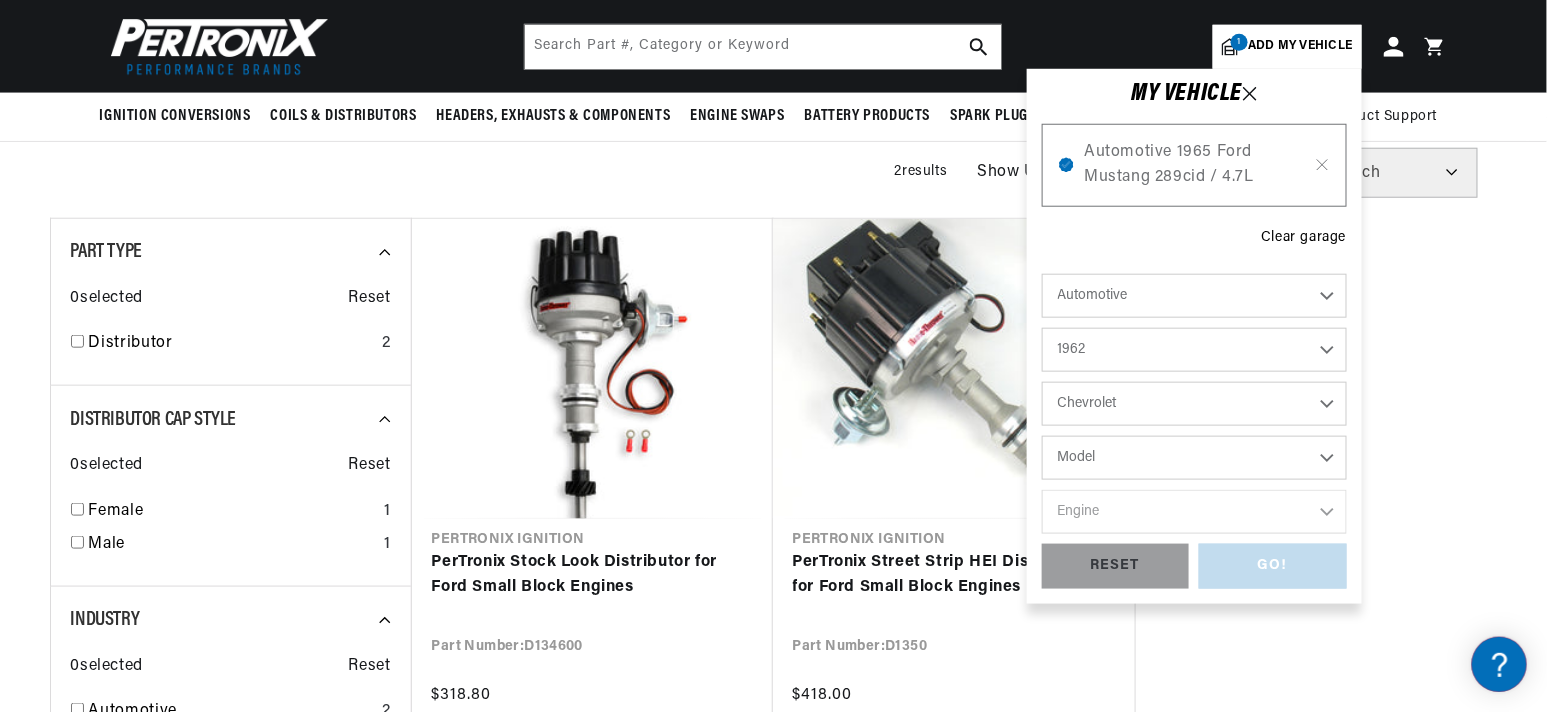 select on "Corvette" 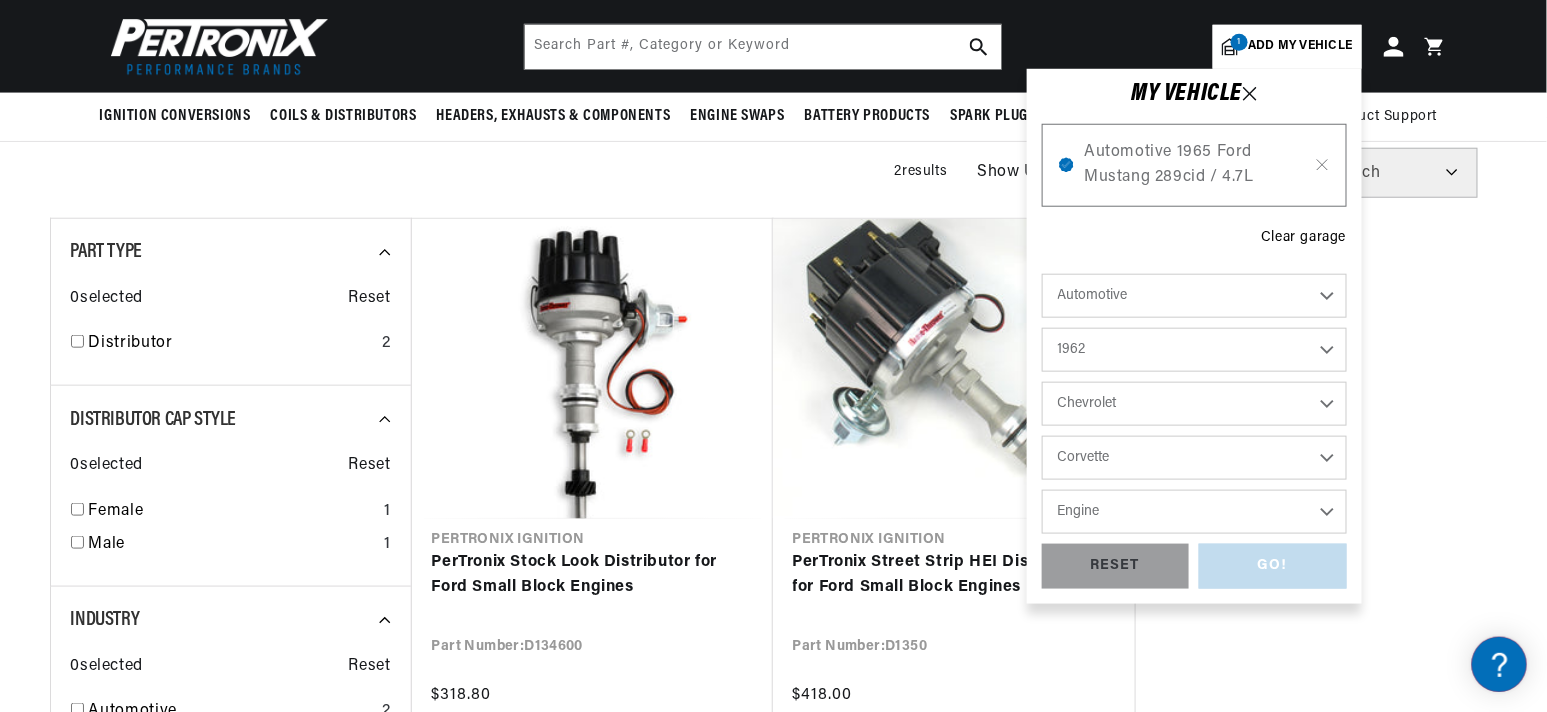 click on "Engine
6.5L
7.0L
7.4L
283cid / 4.6L
327cid / 5.3L
327cid / 5.4L
348cid / 5.7L" at bounding box center (1194, 512) 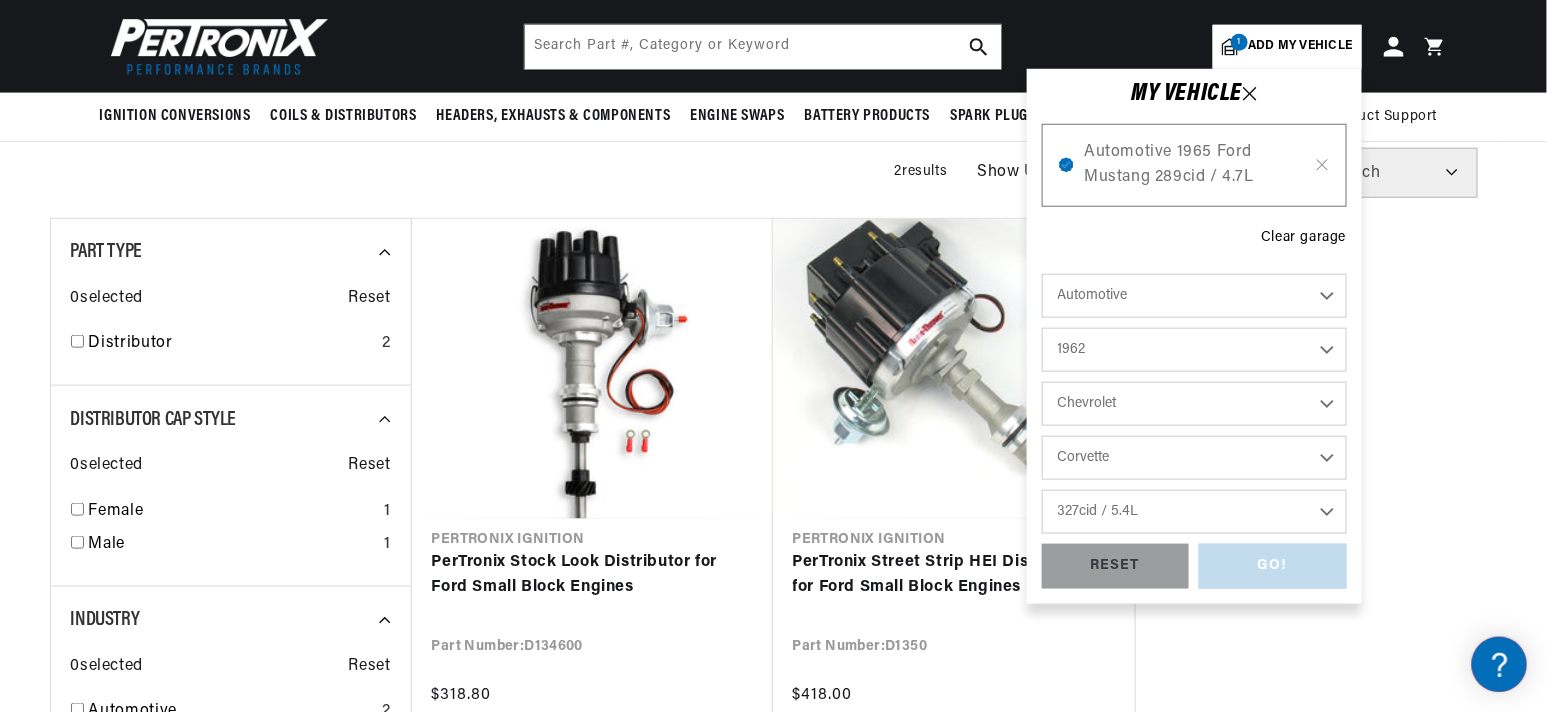 click on "Engine
6.5L
7.0L
7.4L
283cid / 4.6L
327cid / 5.3L
327cid / 5.4L
348cid / 5.7L" at bounding box center [1194, 512] 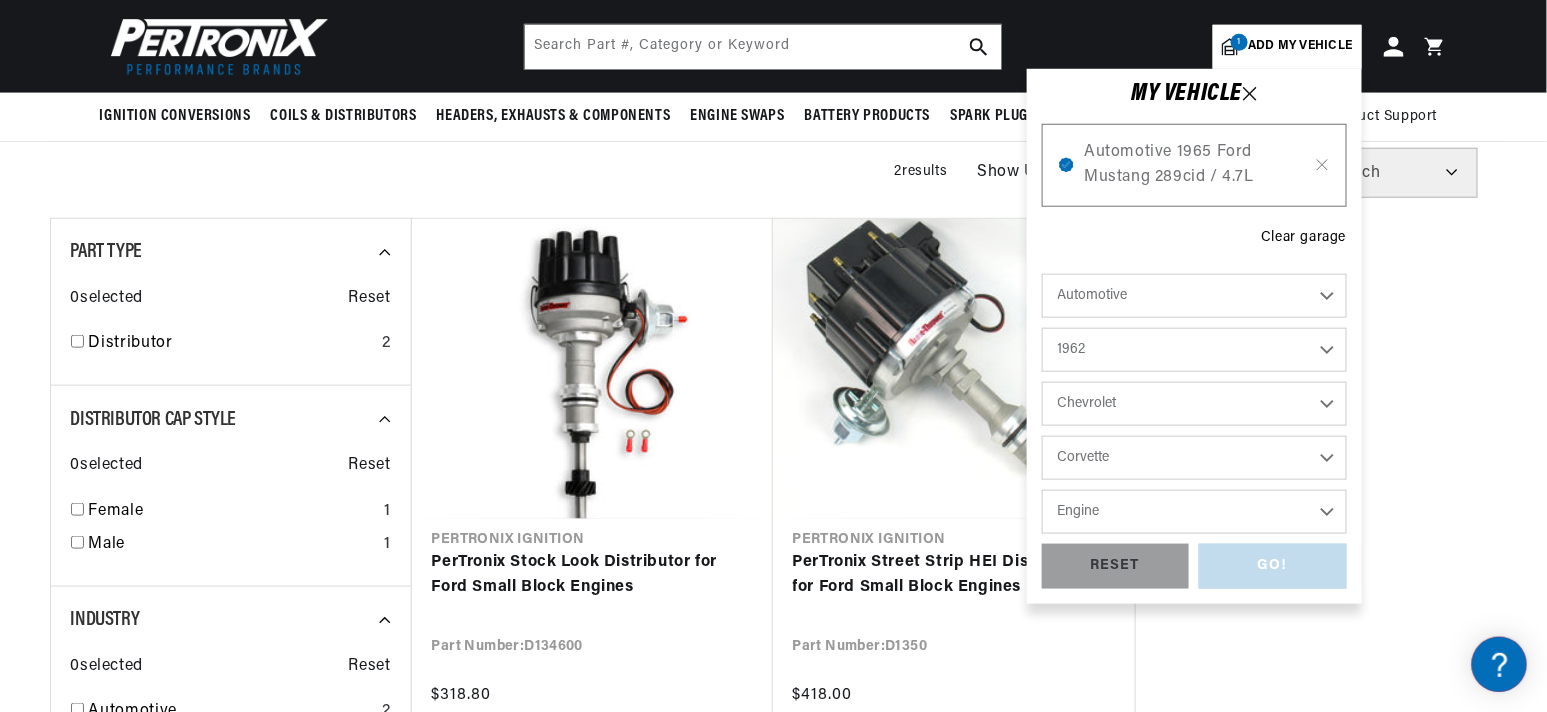 select on "327cid-5.4L" 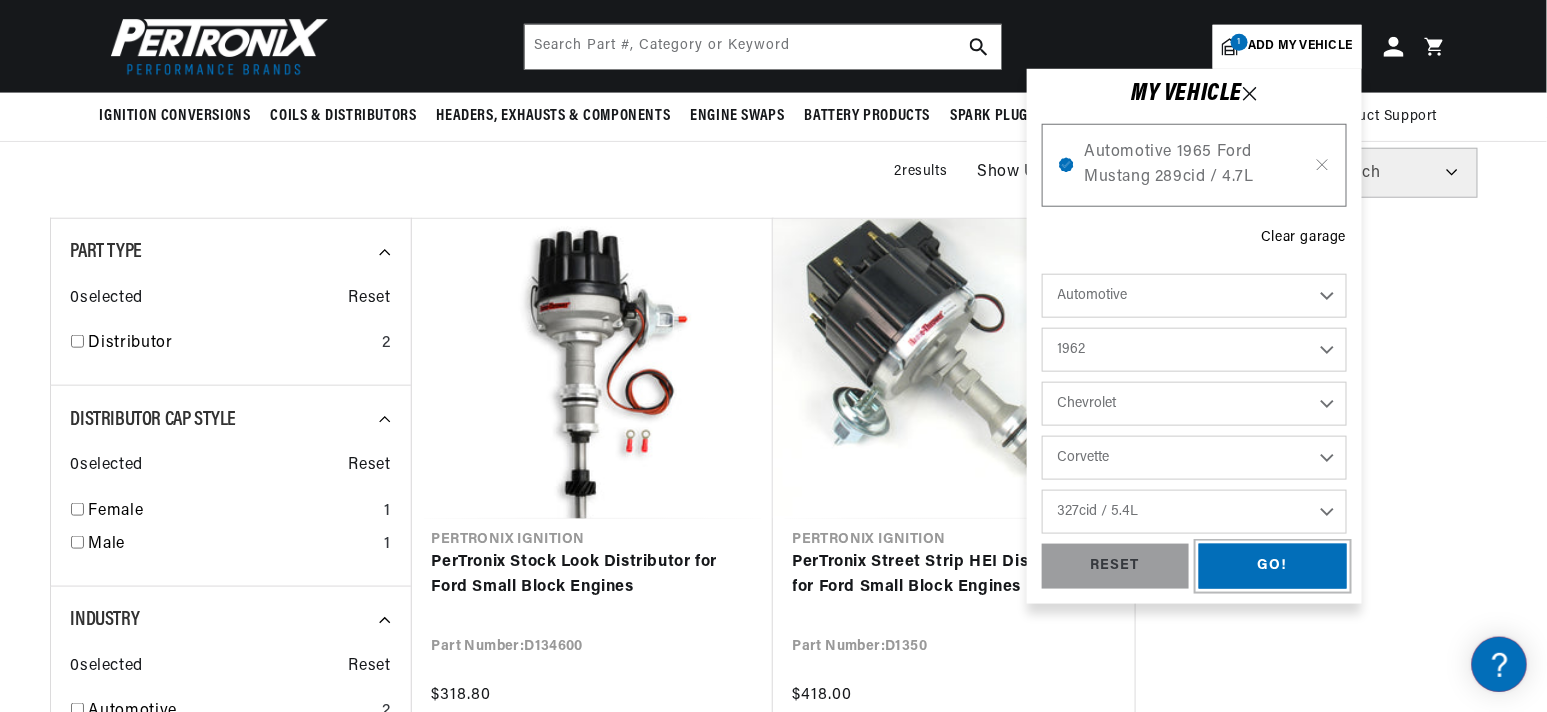 click on "GO!" at bounding box center (1273, 566) 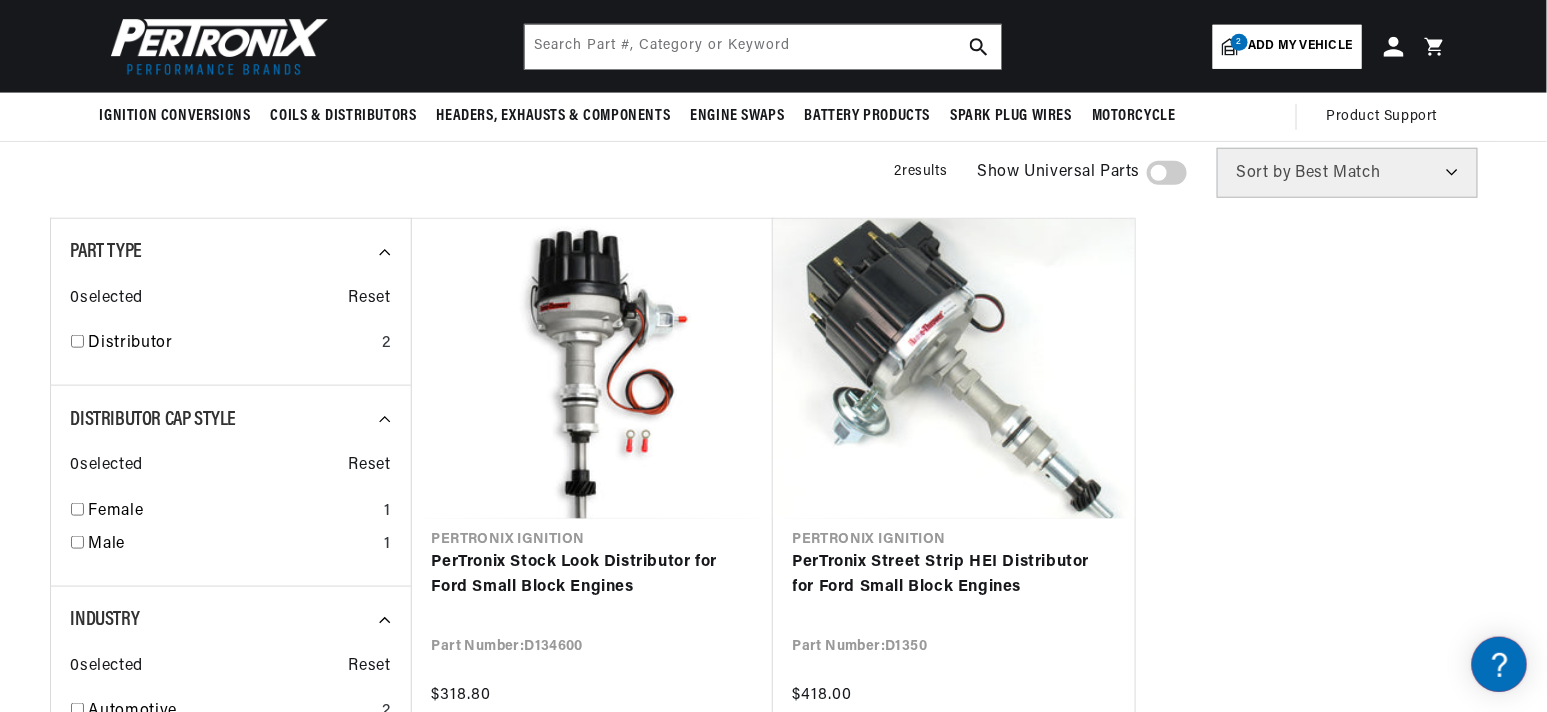 scroll, scrollTop: 0, scrollLeft: 746, axis: horizontal 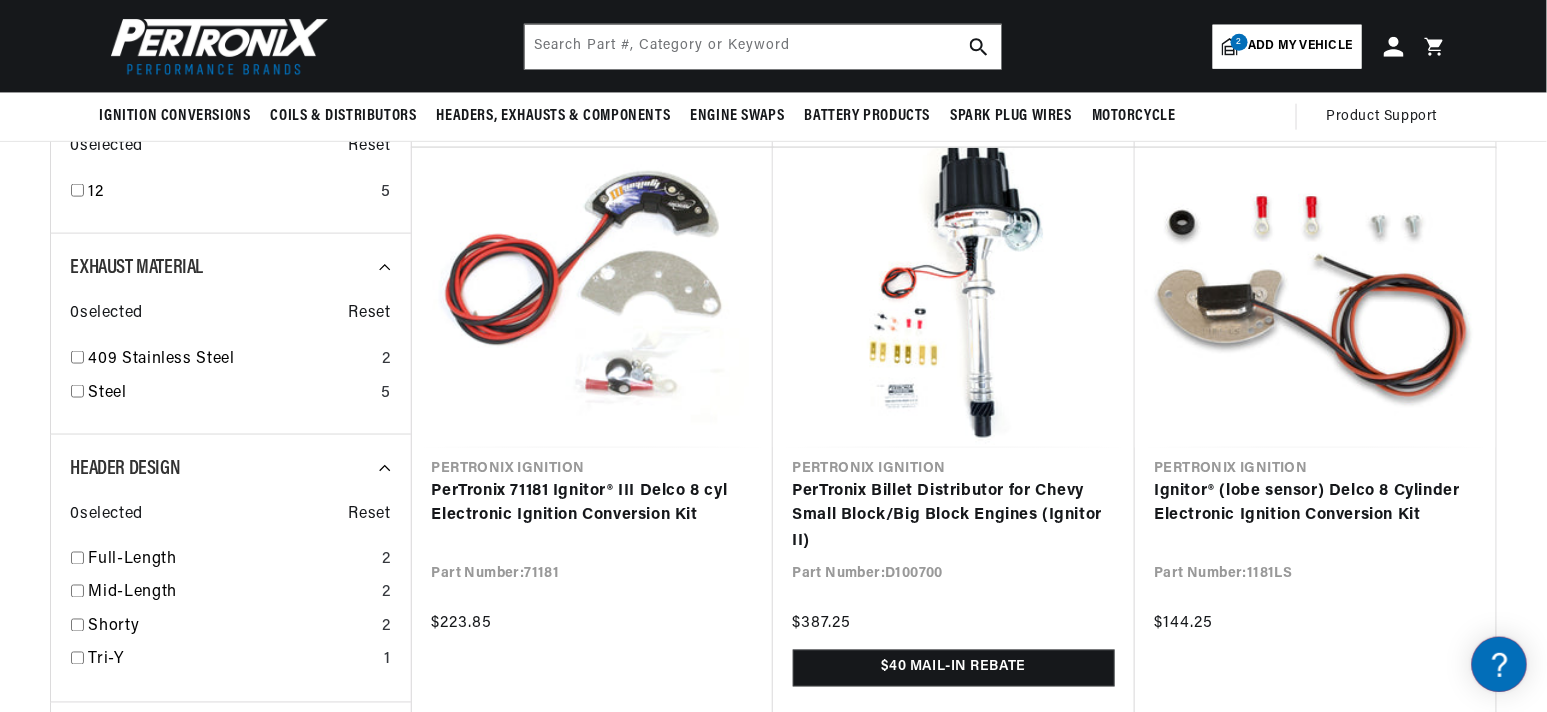 drag, startPoint x: 261, startPoint y: 290, endPoint x: 341, endPoint y: -38, distance: 337.61517 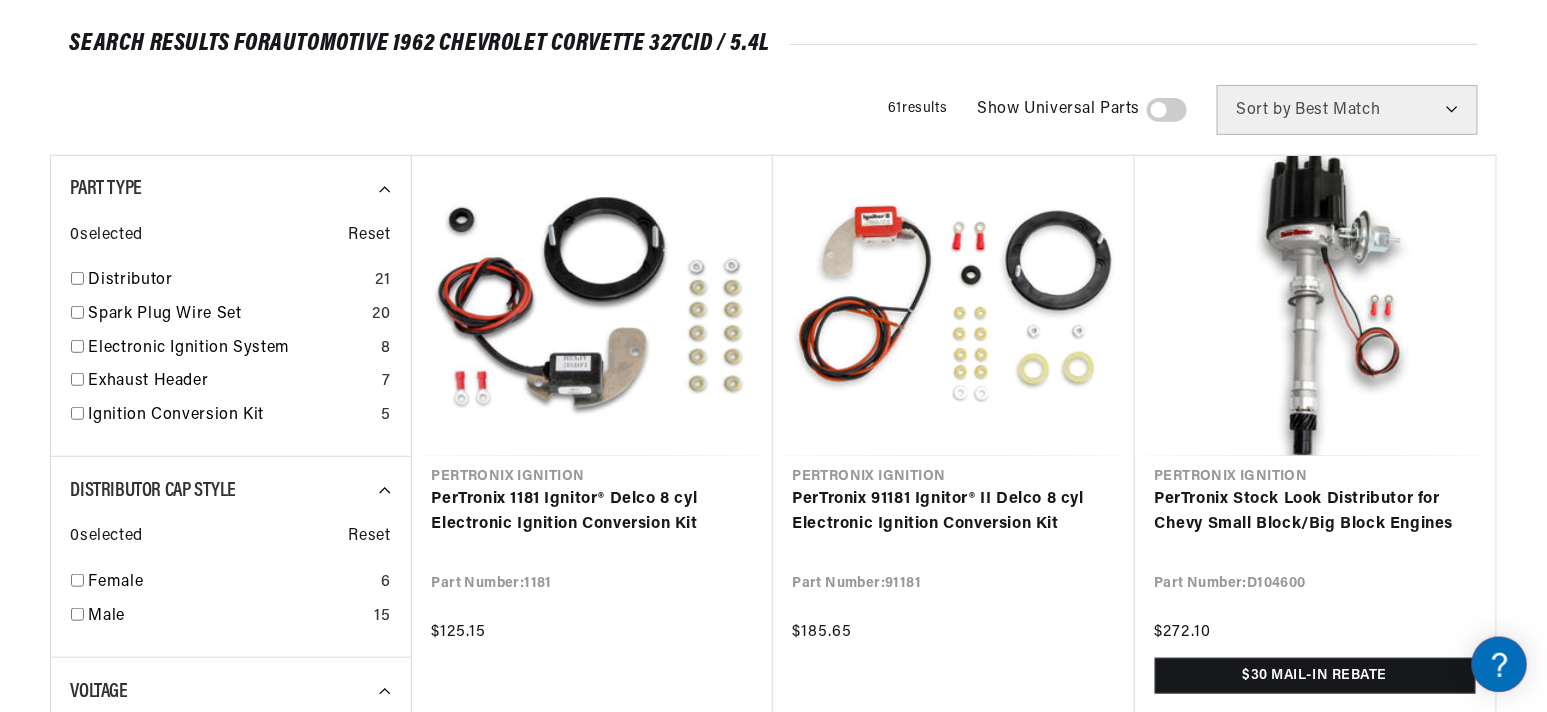 scroll, scrollTop: 422, scrollLeft: 0, axis: vertical 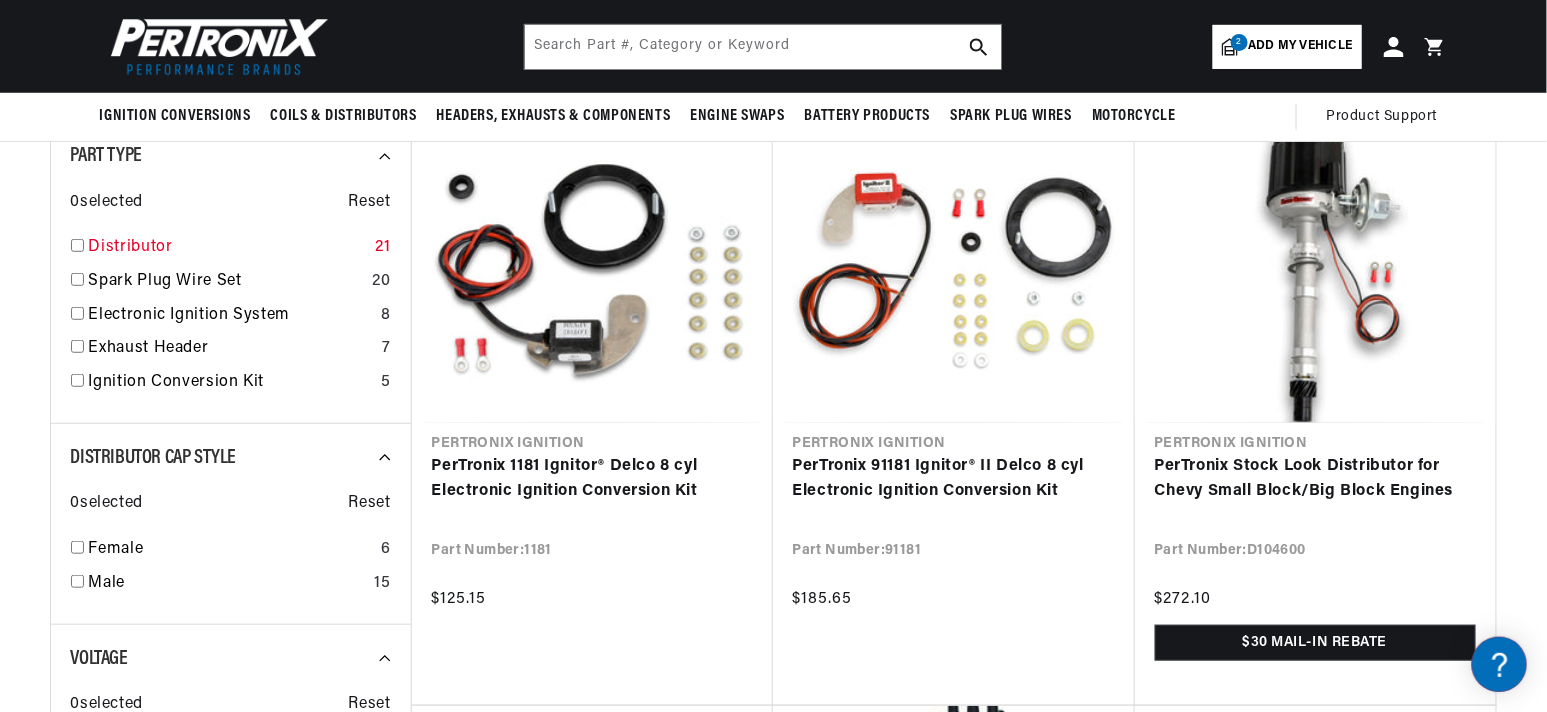 click at bounding box center (77, 245) 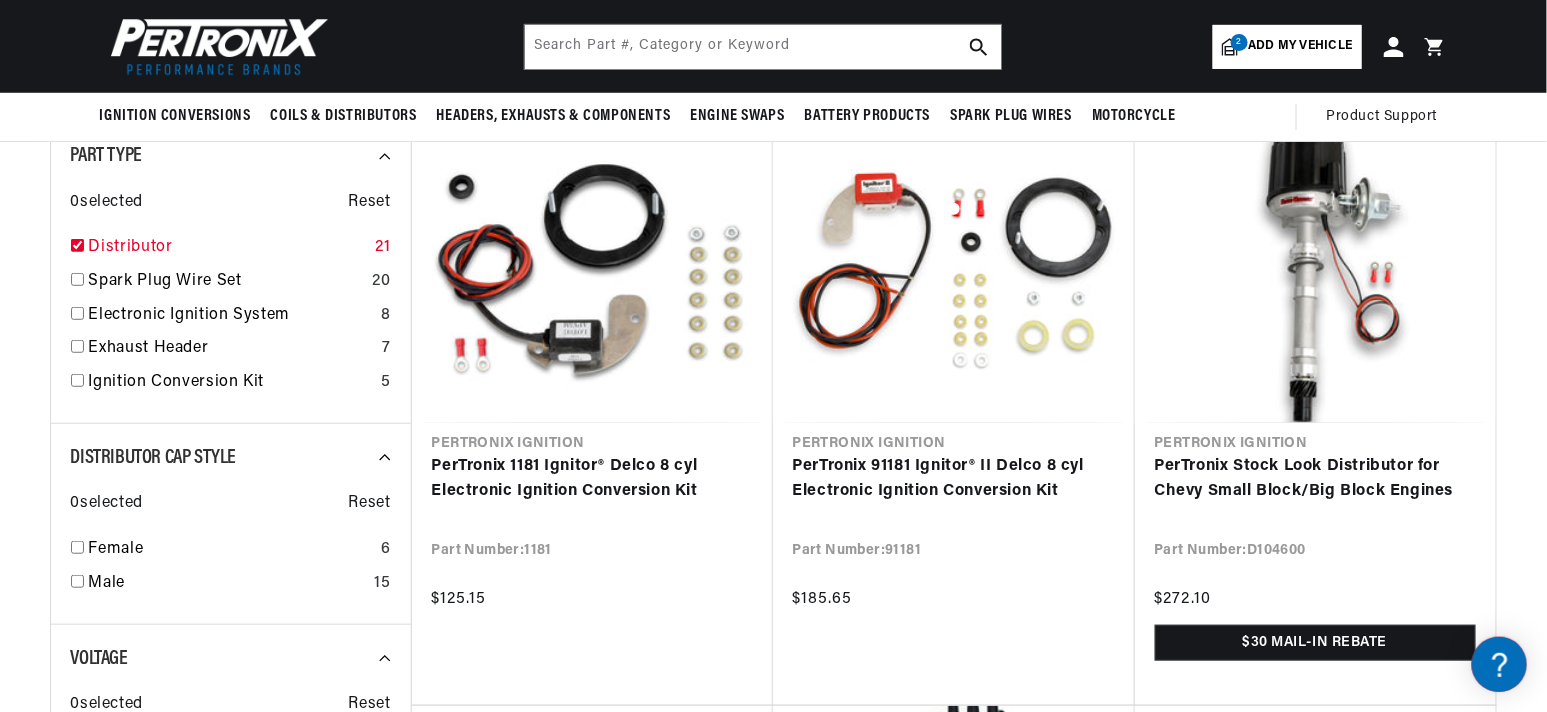 checkbox on "true" 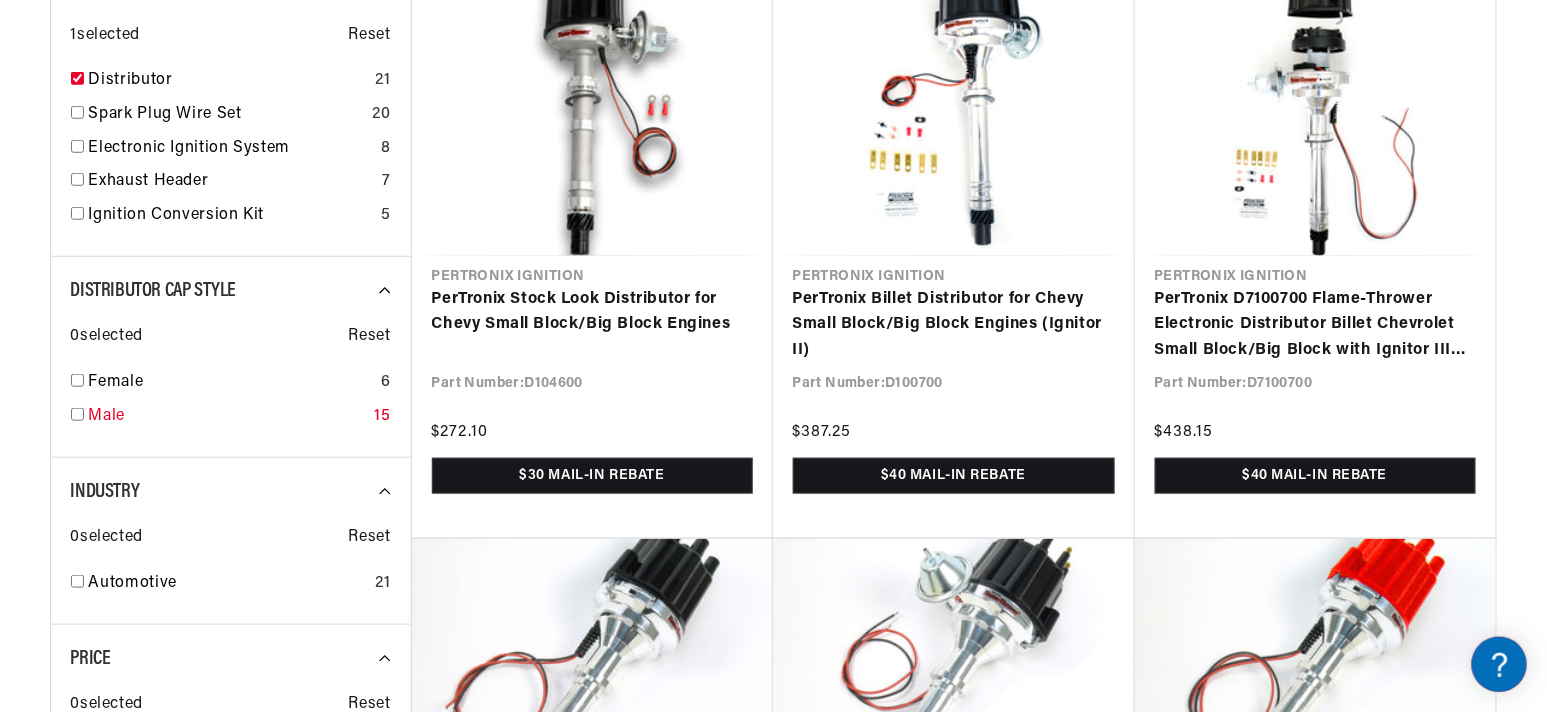 scroll, scrollTop: 622, scrollLeft: 0, axis: vertical 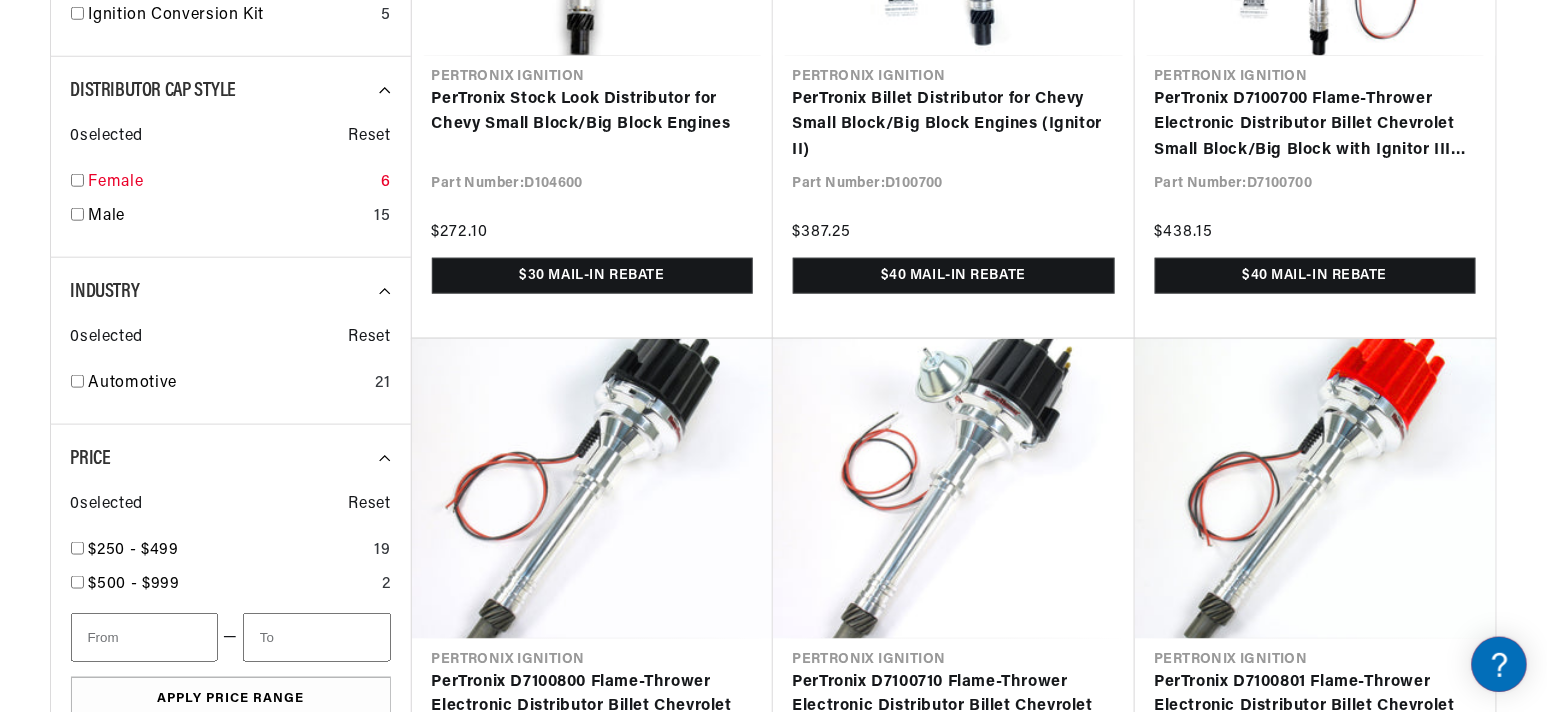 click at bounding box center [77, 180] 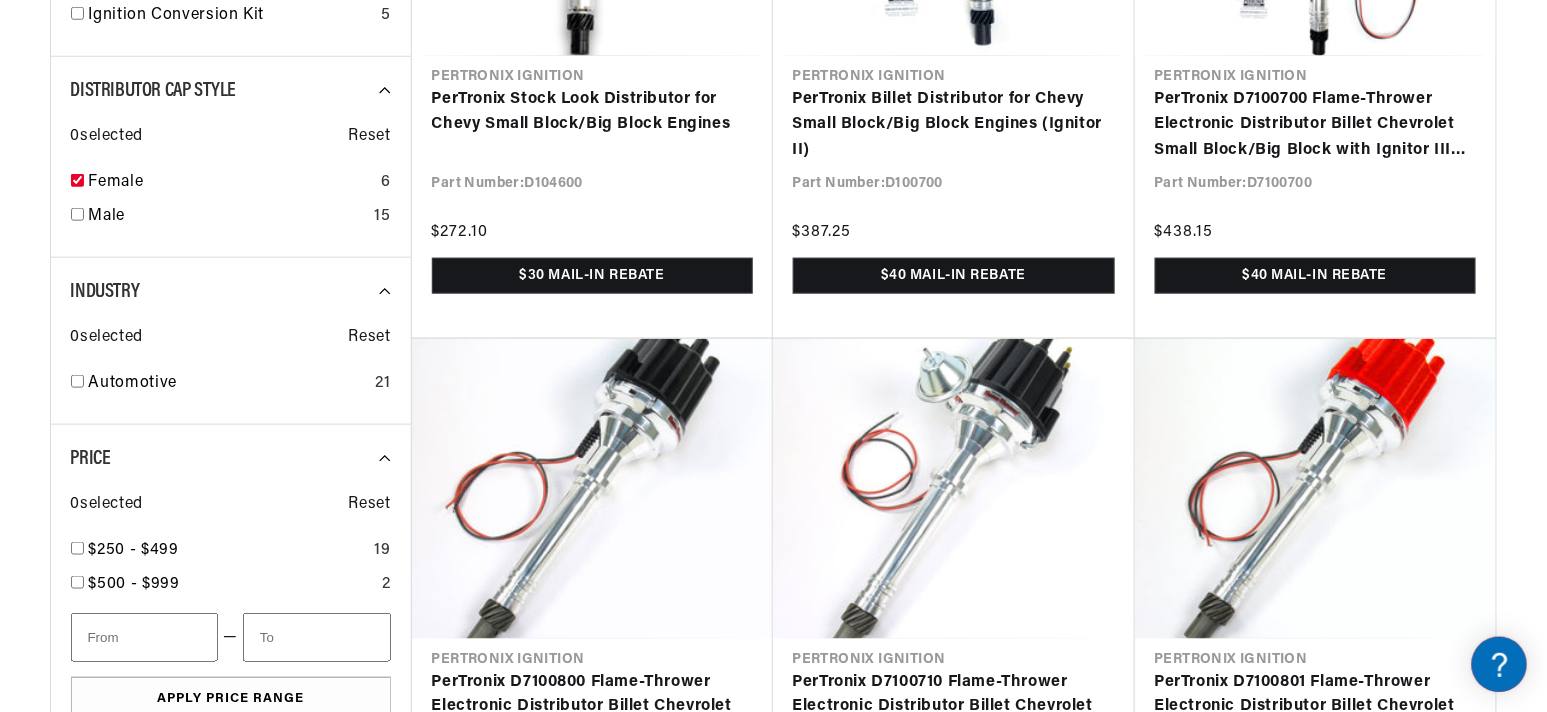 checkbox on "true" 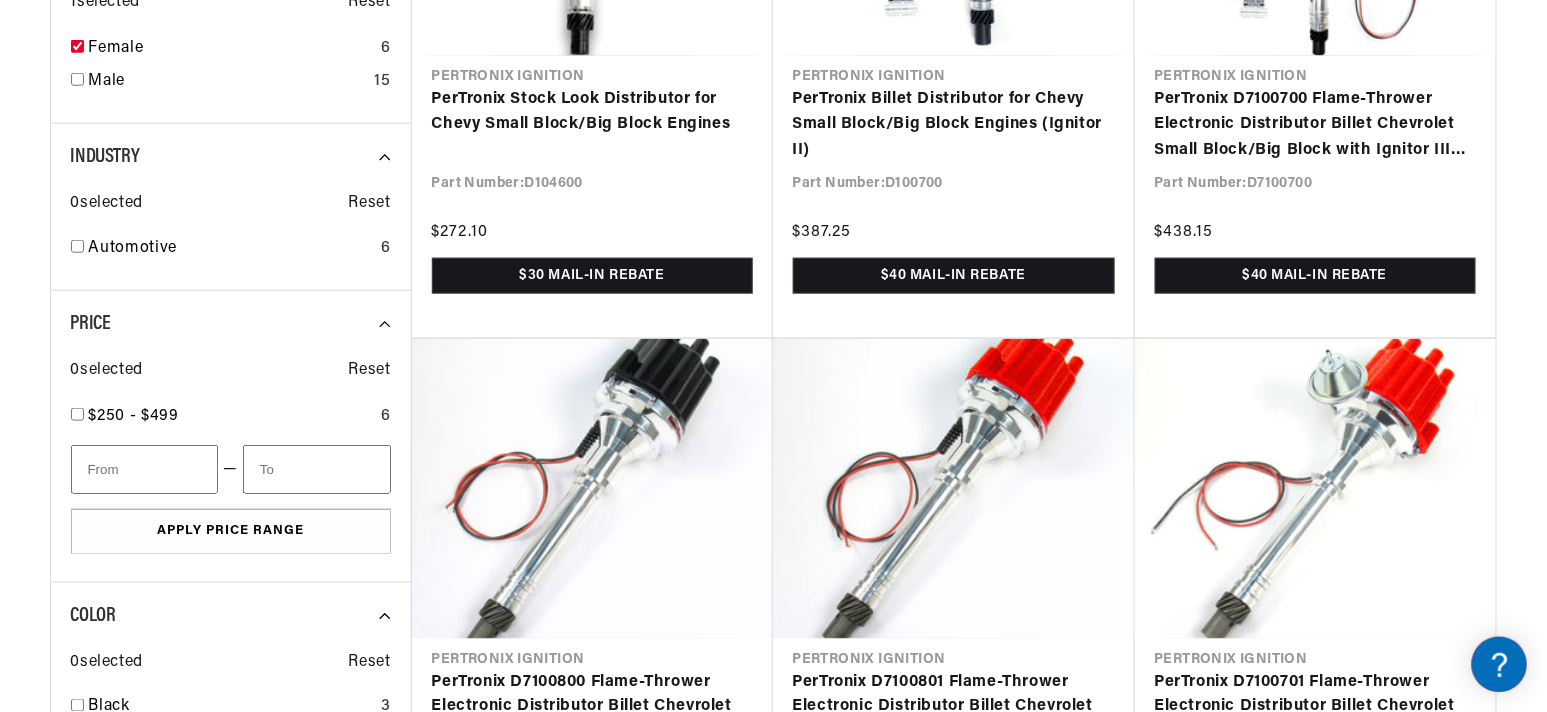 scroll, scrollTop: 788, scrollLeft: 0, axis: vertical 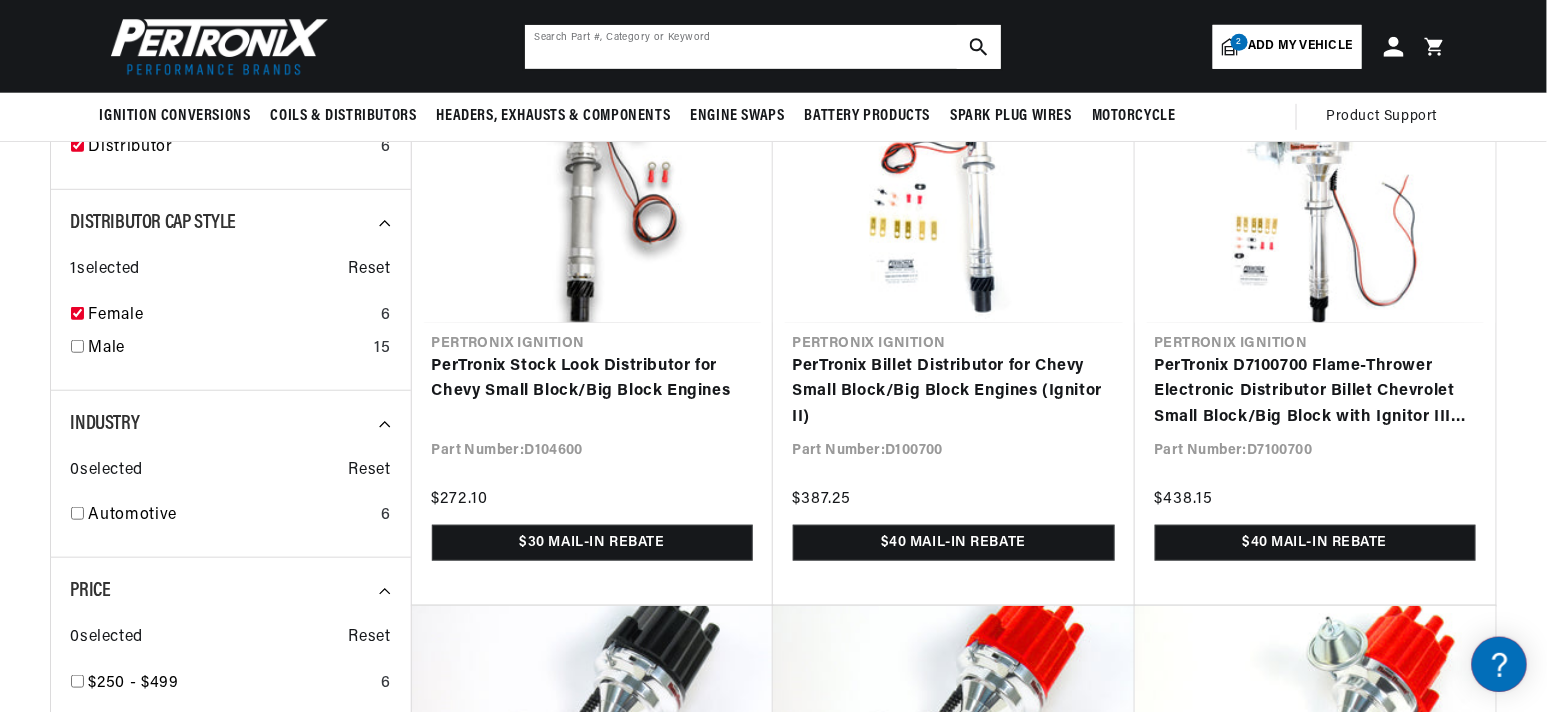 click at bounding box center (763, 47) 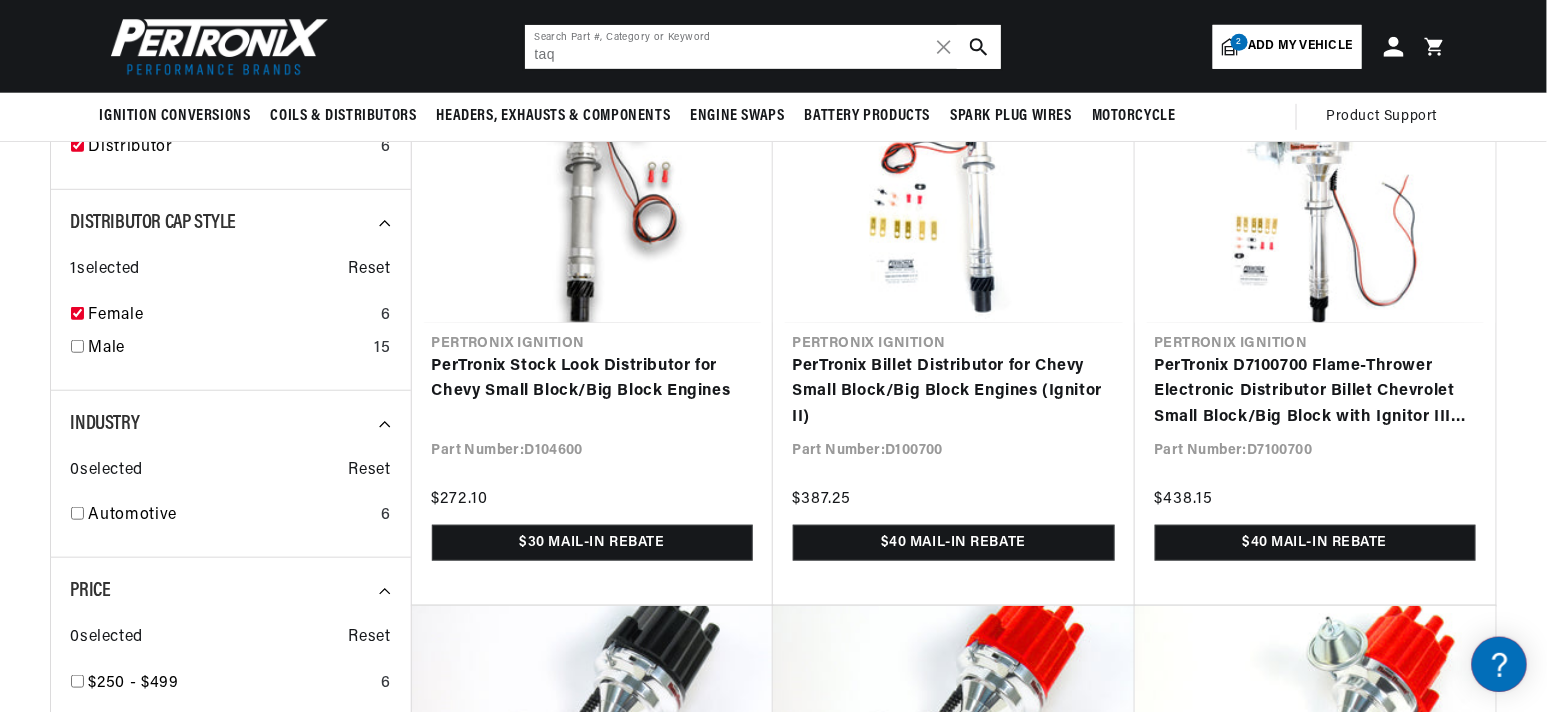 scroll, scrollTop: 0, scrollLeft: 746, axis: horizontal 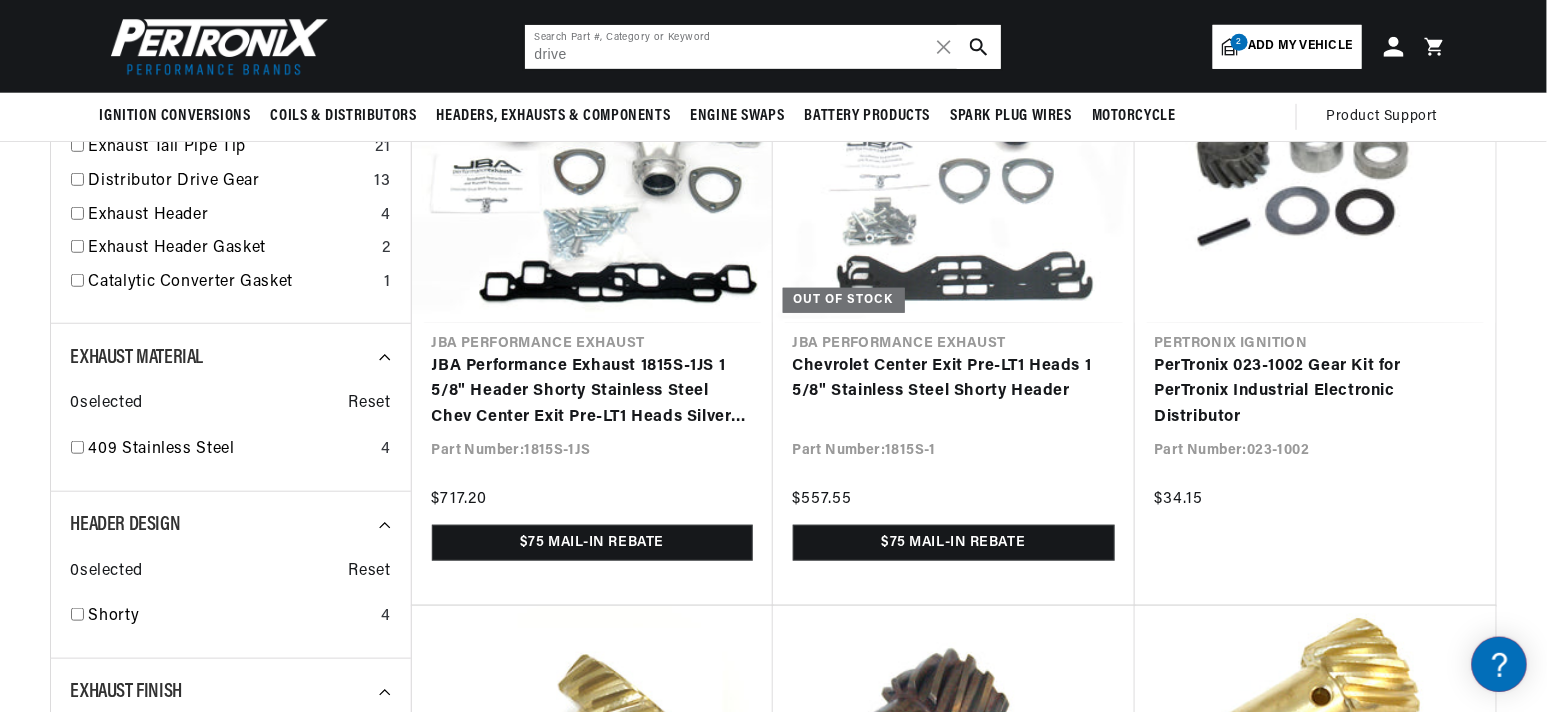 click on "drive" at bounding box center [763, 47] 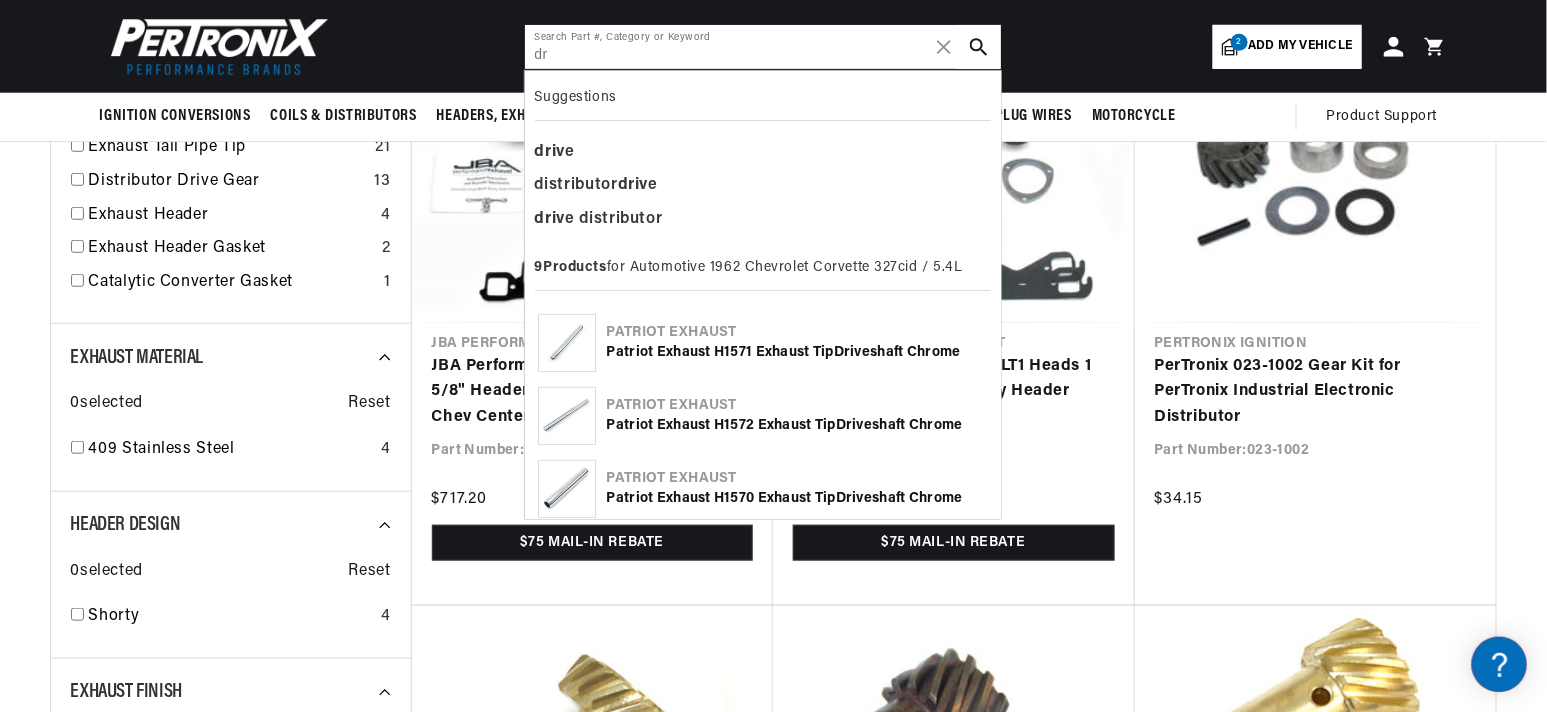 type on "d" 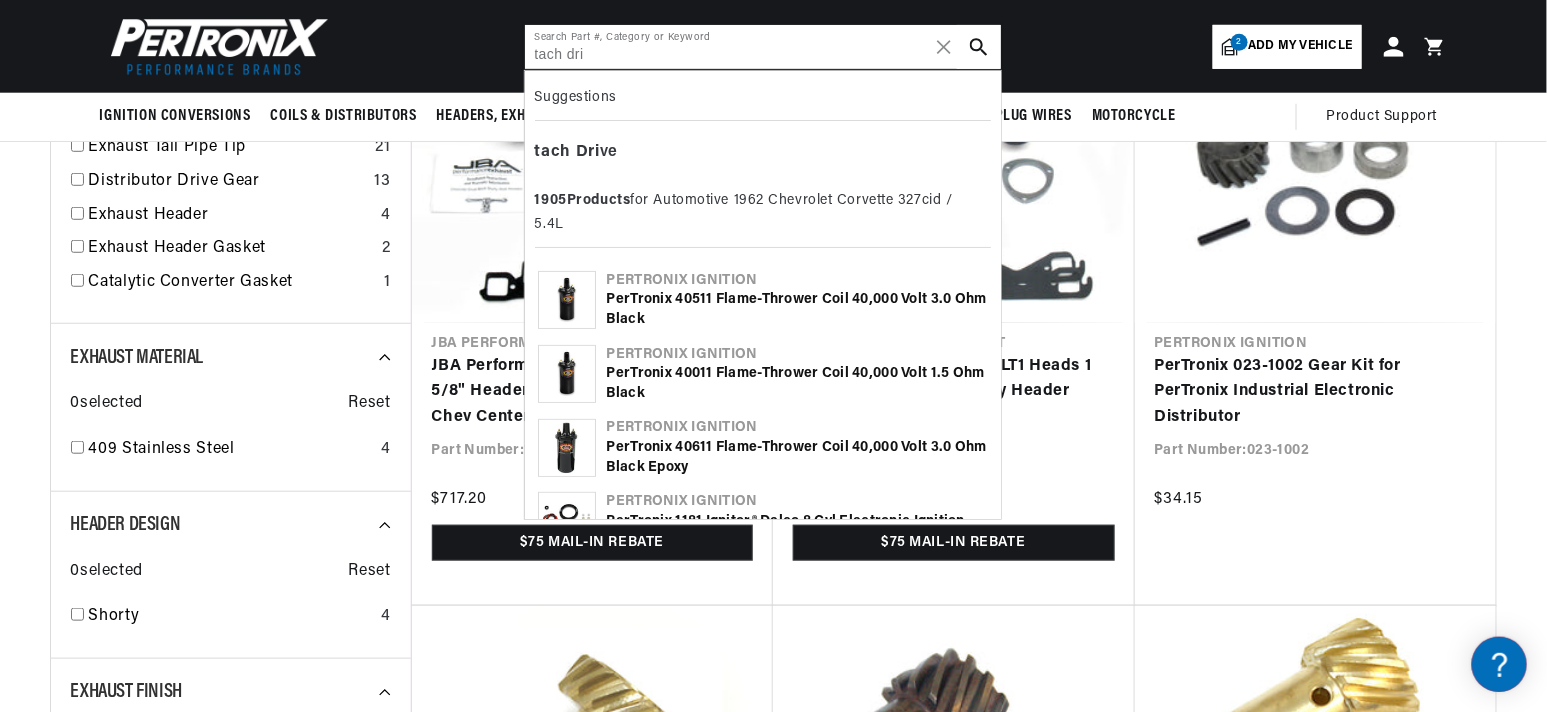 scroll, scrollTop: 0, scrollLeft: 746, axis: horizontal 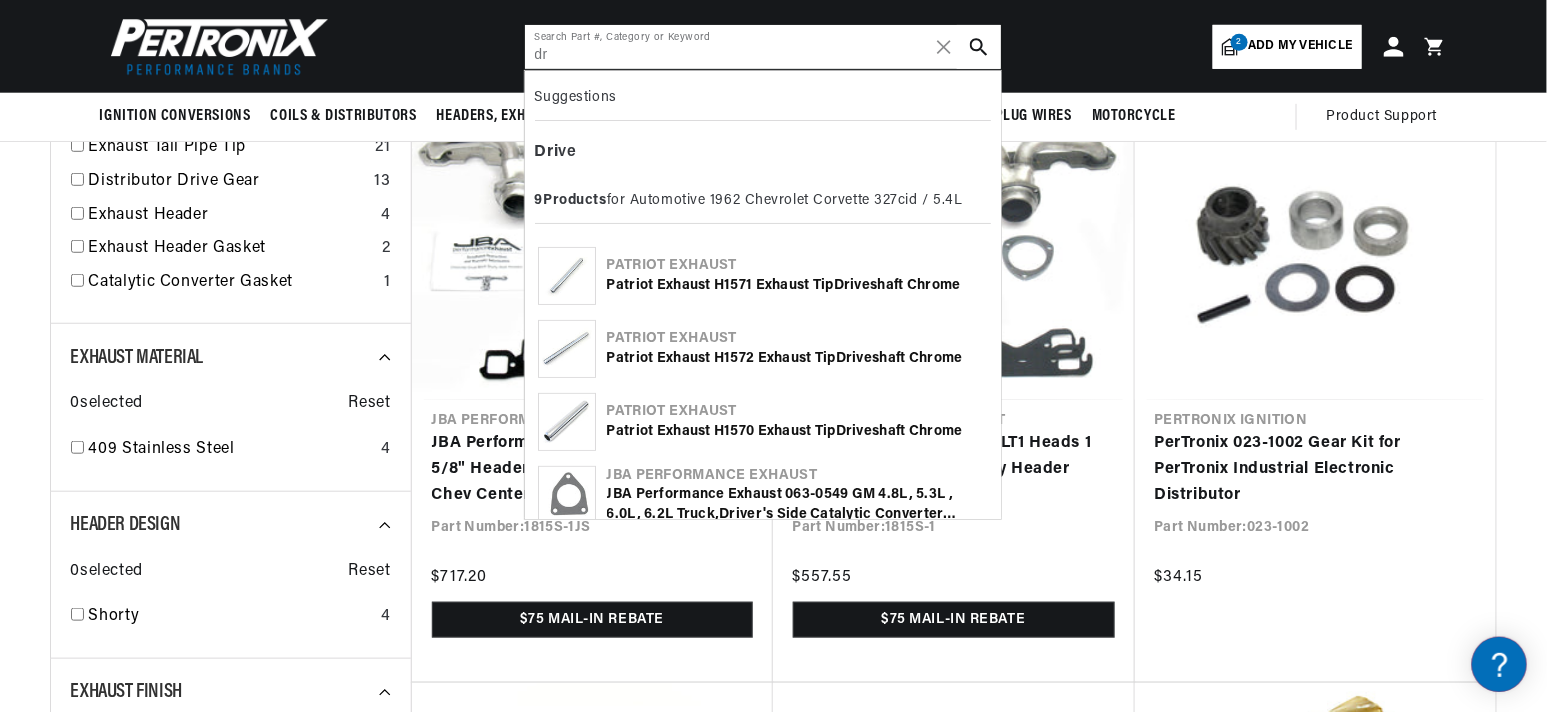 type on "d" 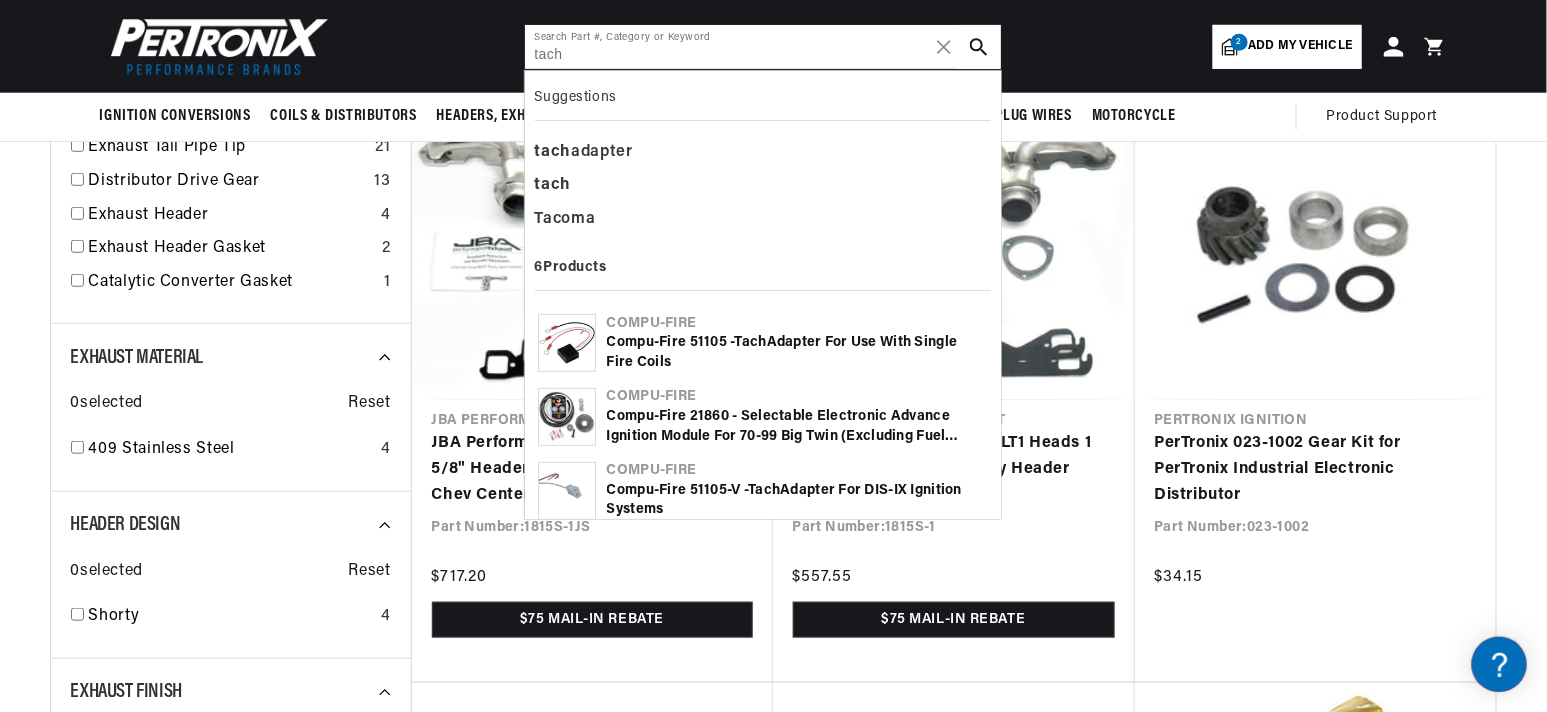scroll, scrollTop: 0, scrollLeft: 0, axis: both 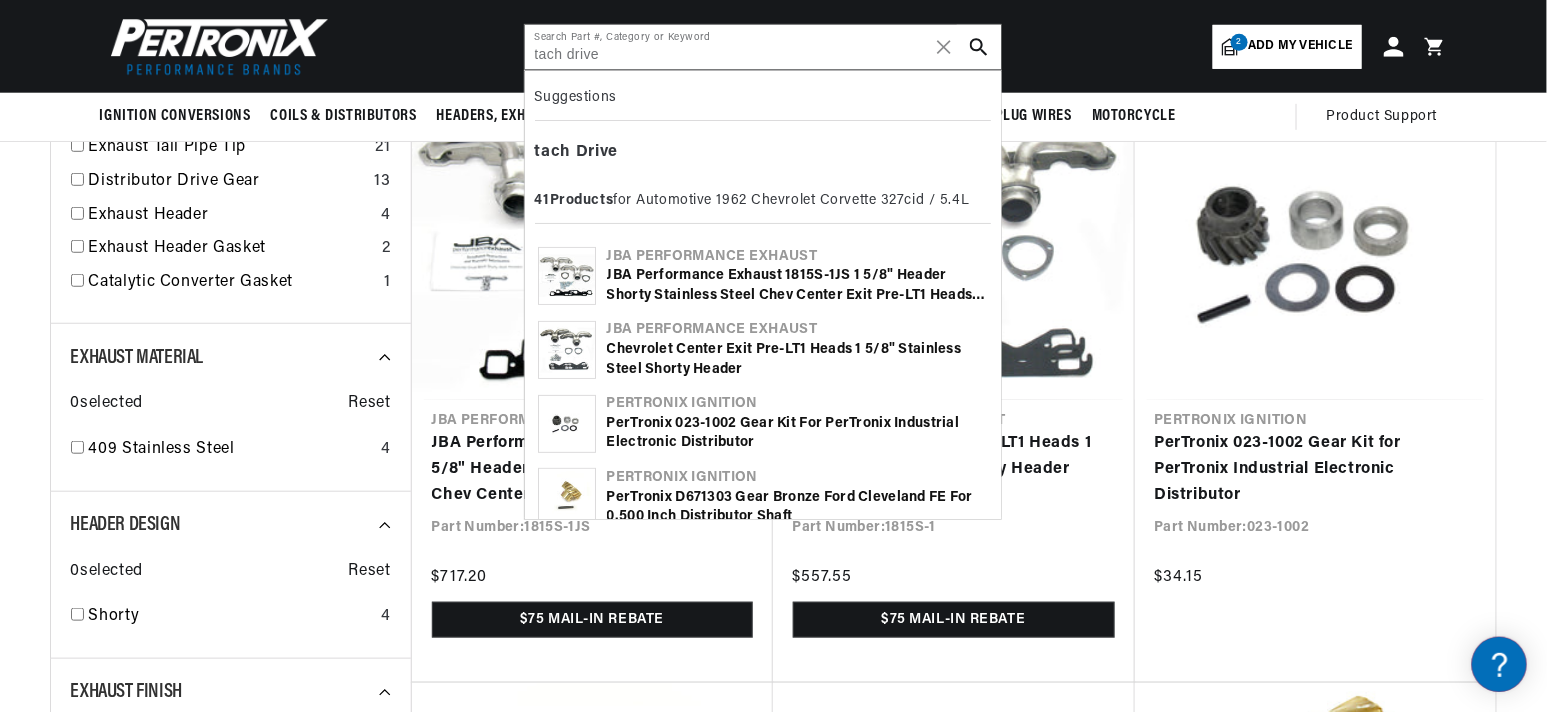 click 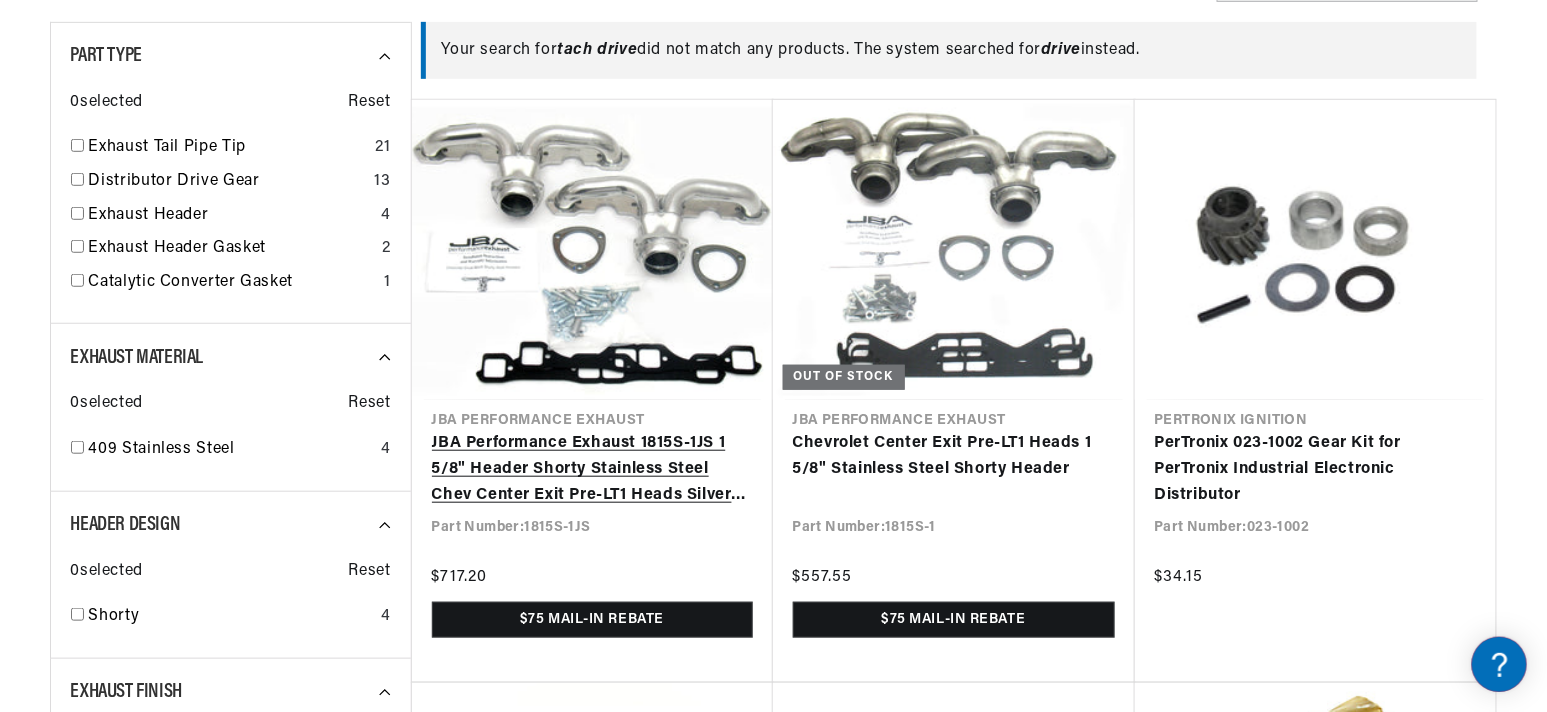 scroll, scrollTop: 455, scrollLeft: 0, axis: vertical 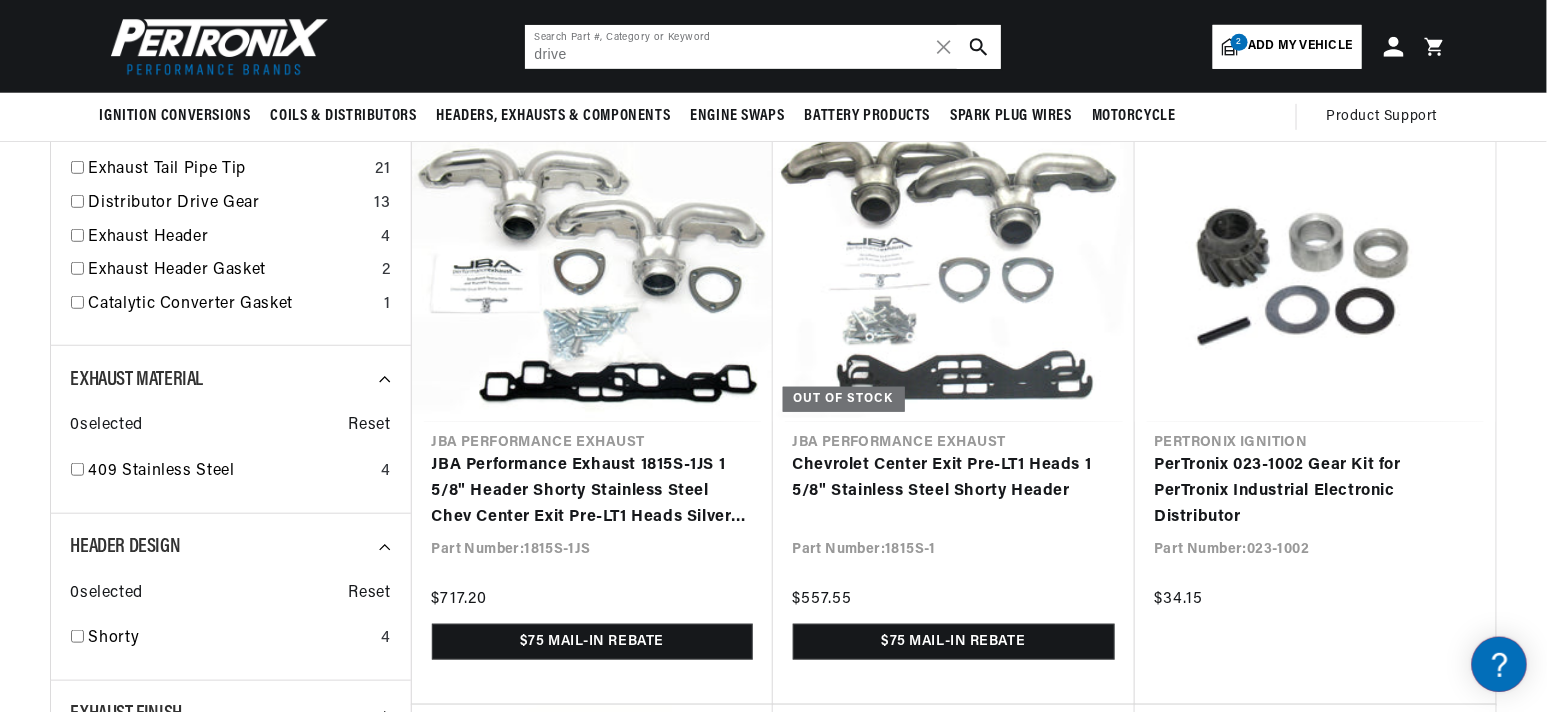 drag, startPoint x: 599, startPoint y: 55, endPoint x: 415, endPoint y: 47, distance: 184.17383 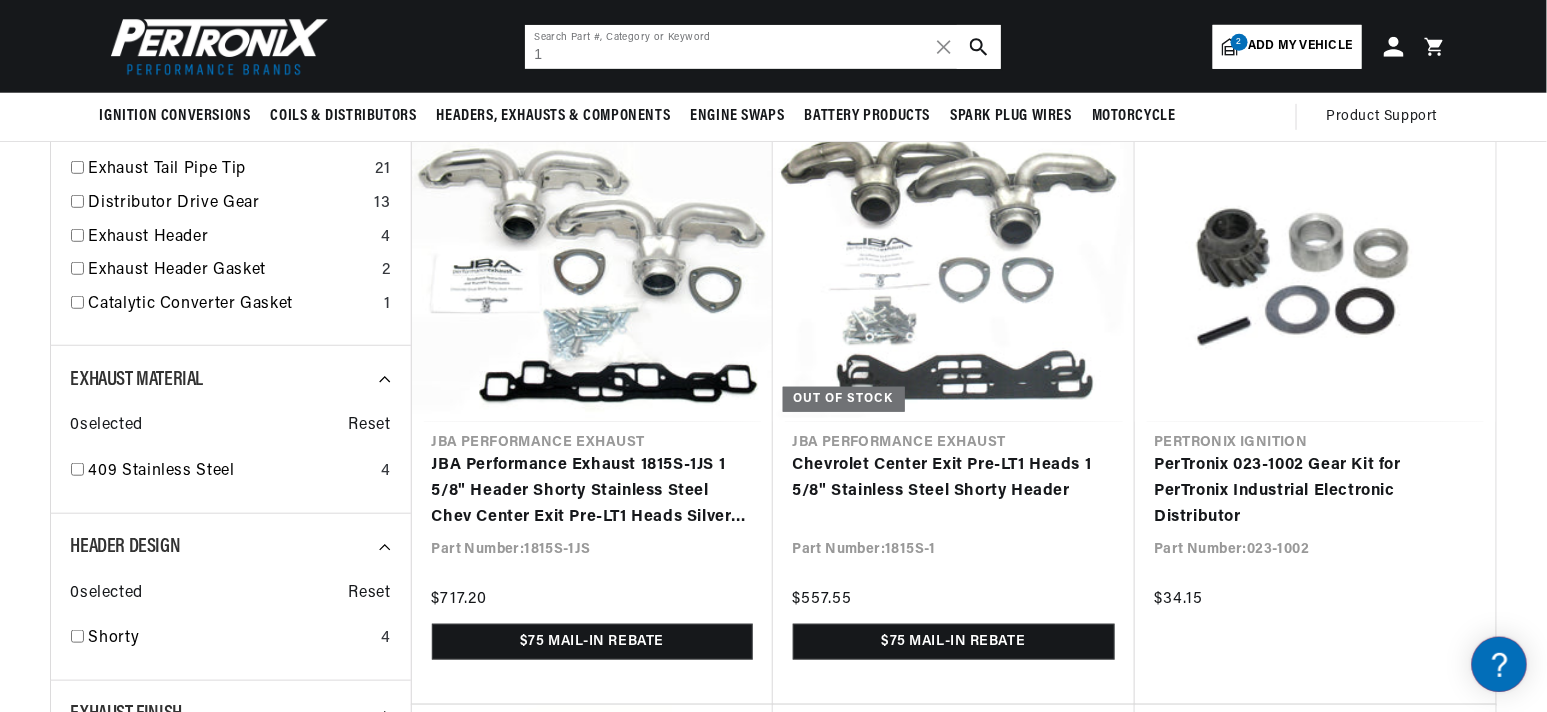 scroll, scrollTop: 0, scrollLeft: 746, axis: horizontal 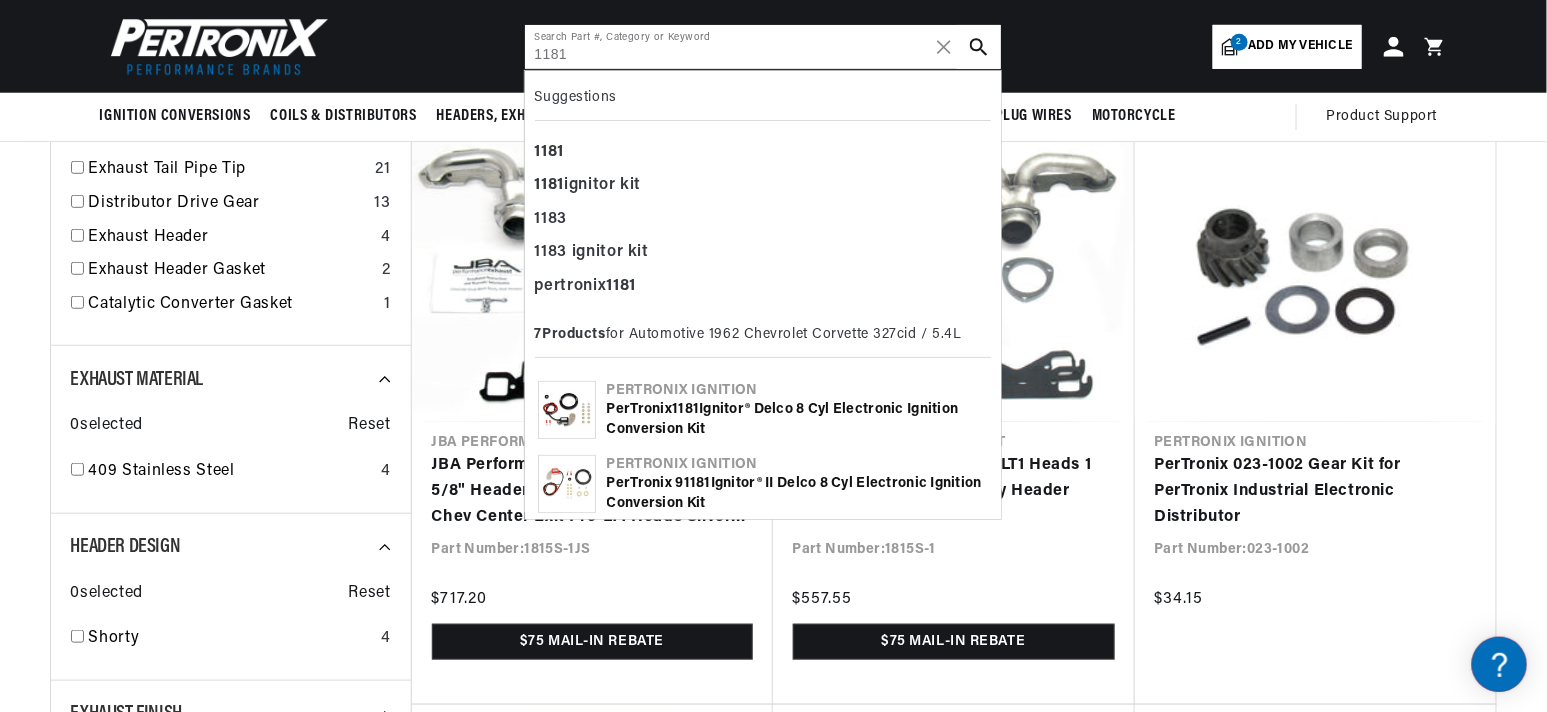 type on "1181" 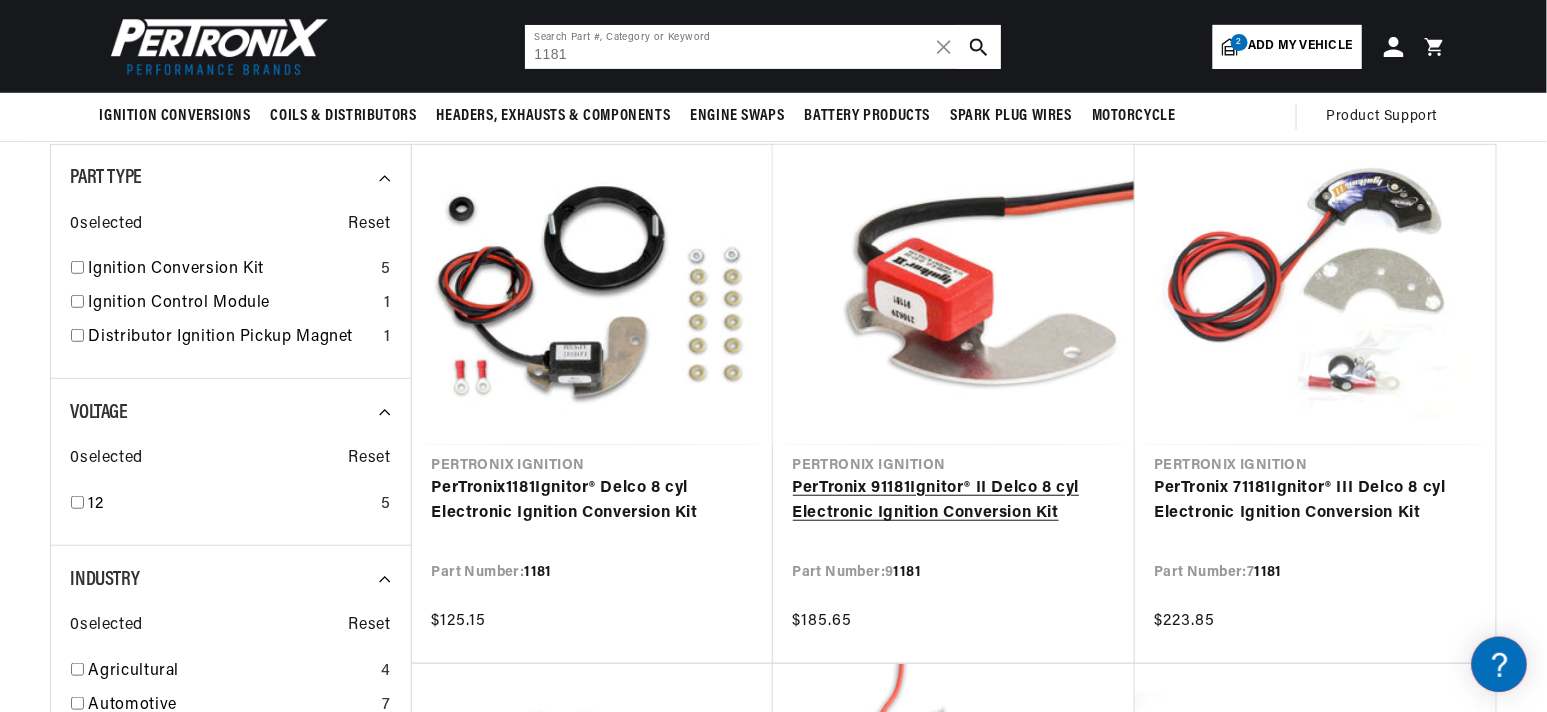 scroll, scrollTop: 200, scrollLeft: 0, axis: vertical 